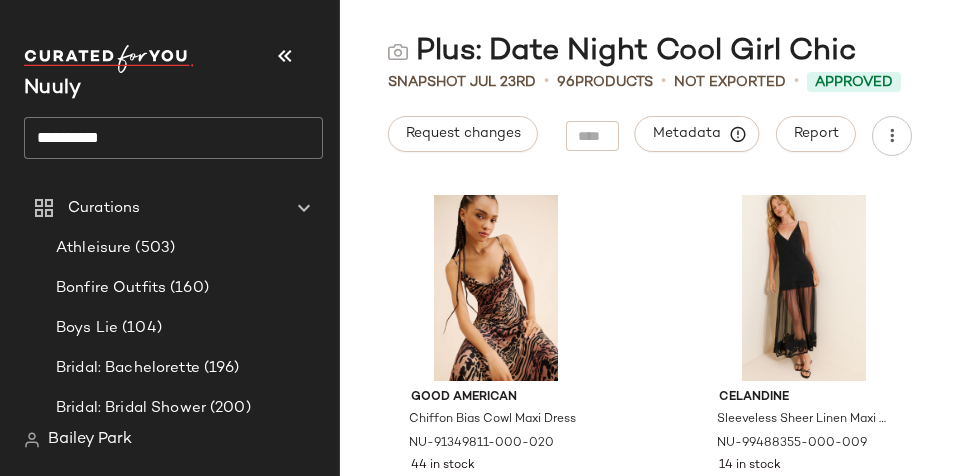 scroll, scrollTop: 0, scrollLeft: 0, axis: both 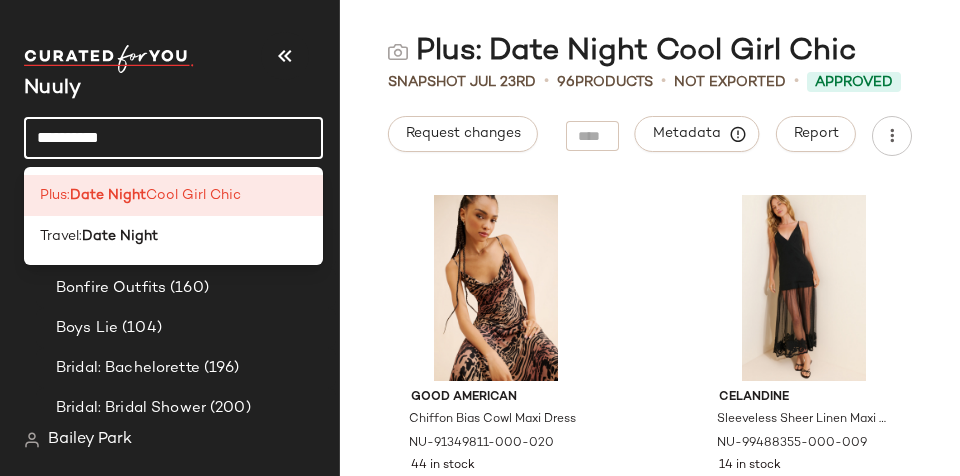 click on "**********" 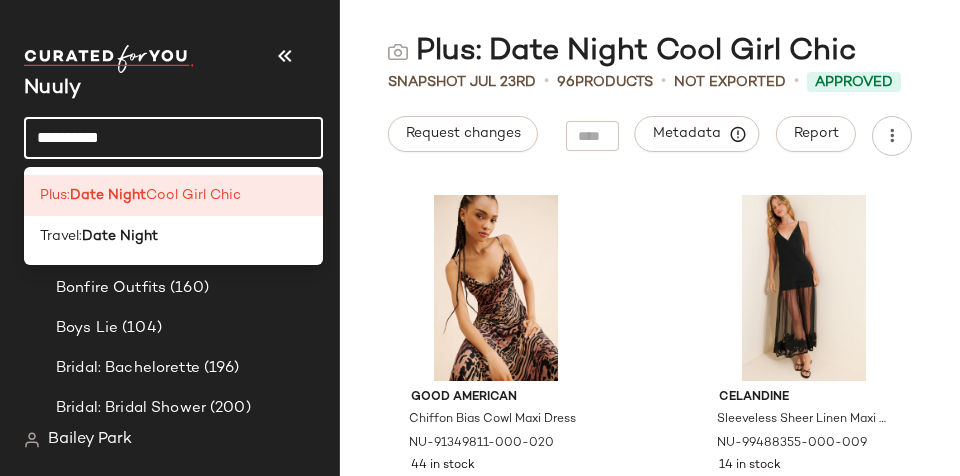 click on "**********" 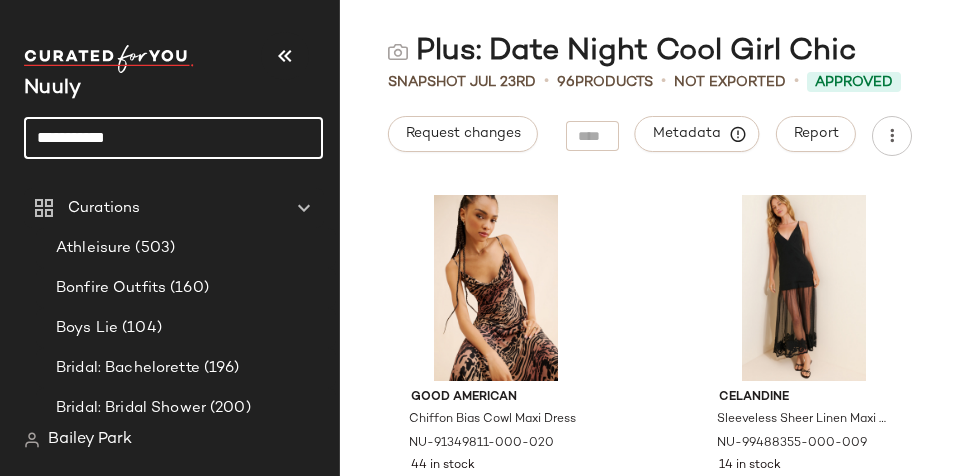 type on "**********" 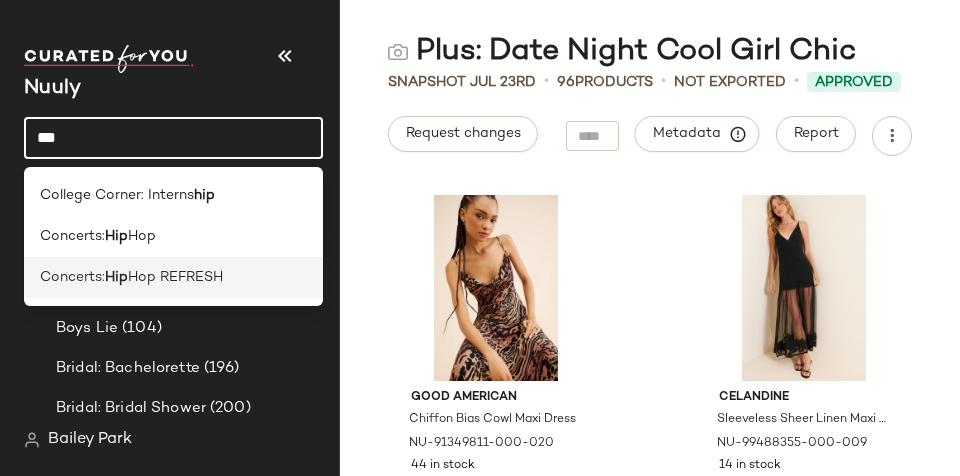 type on "***" 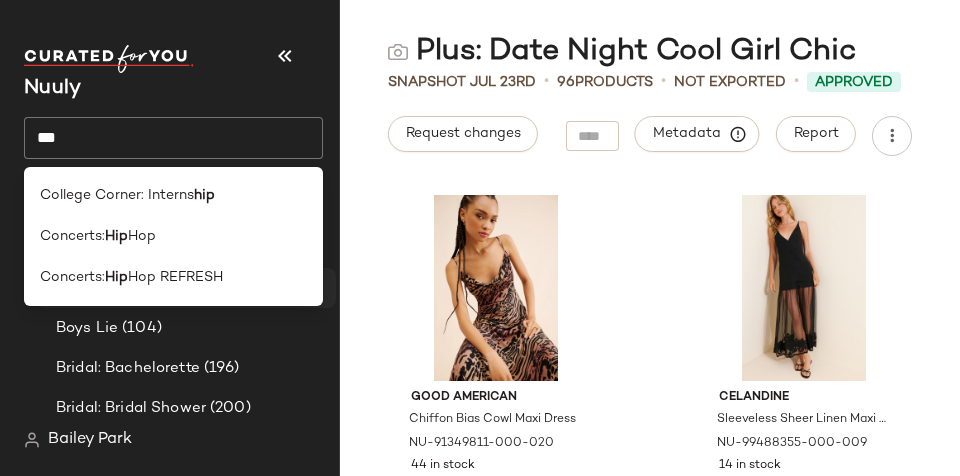 click on "Hop REFRESH" at bounding box center (175, 277) 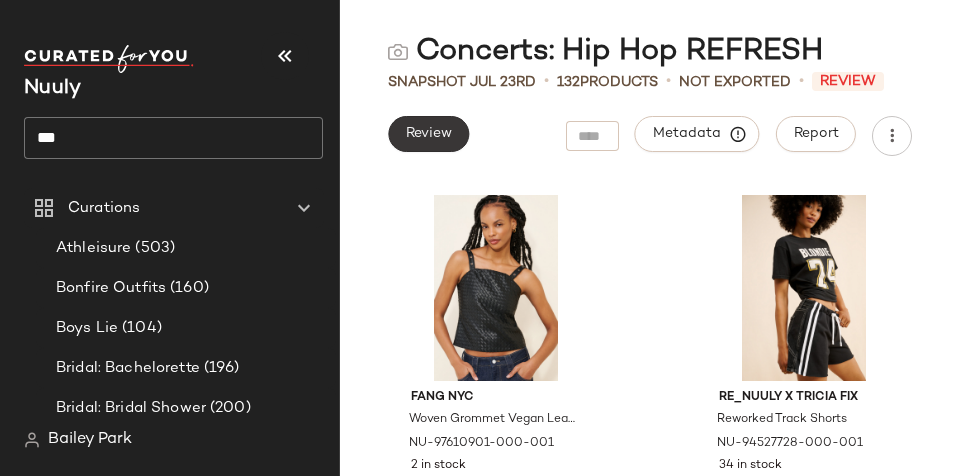 click on "Review" 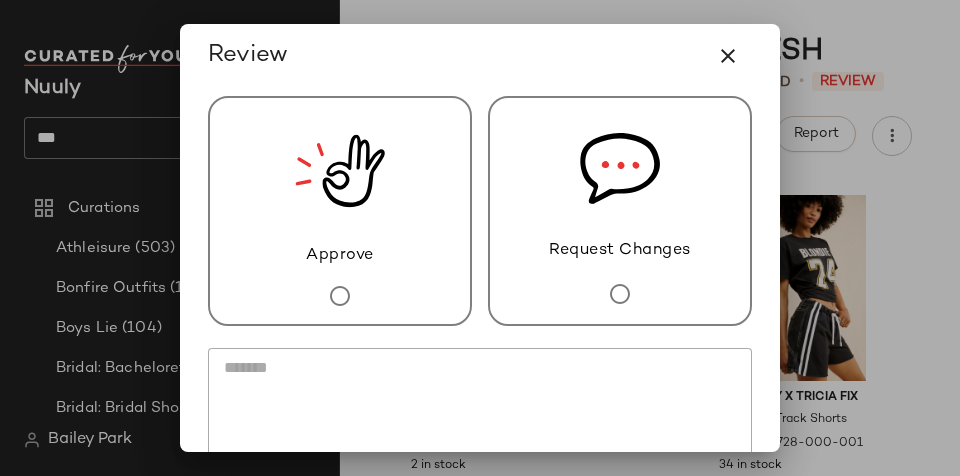 click on "Approve" at bounding box center [340, 211] 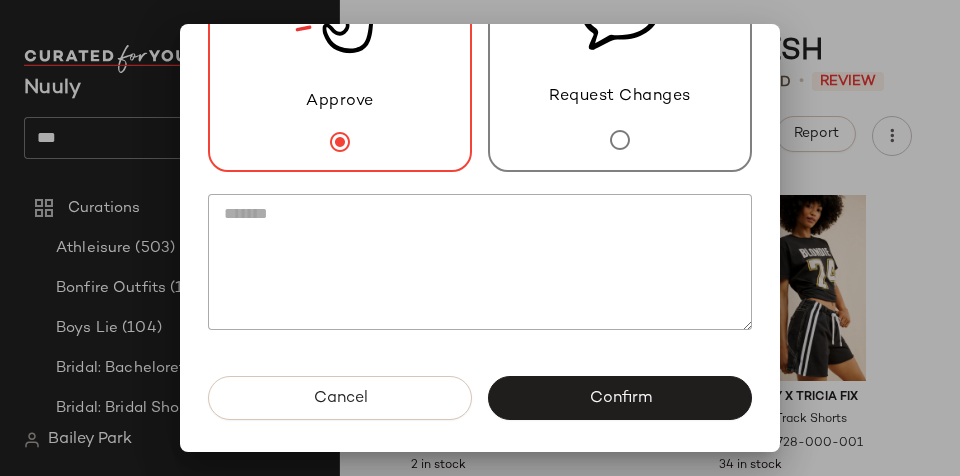 drag, startPoint x: 631, startPoint y: 402, endPoint x: 640, endPoint y: 381, distance: 22.847319 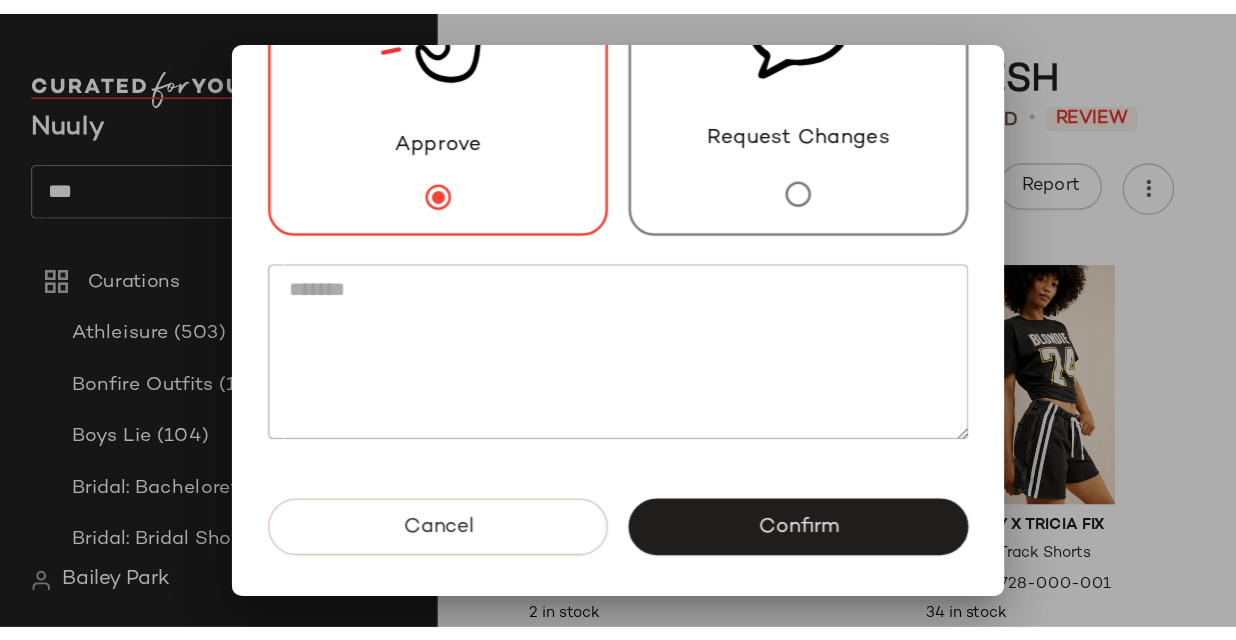 scroll, scrollTop: 155, scrollLeft: 0, axis: vertical 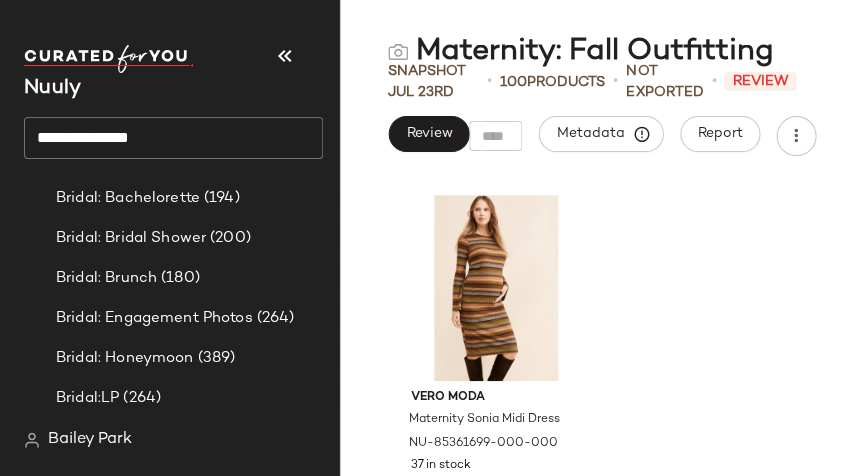 click on "**********" 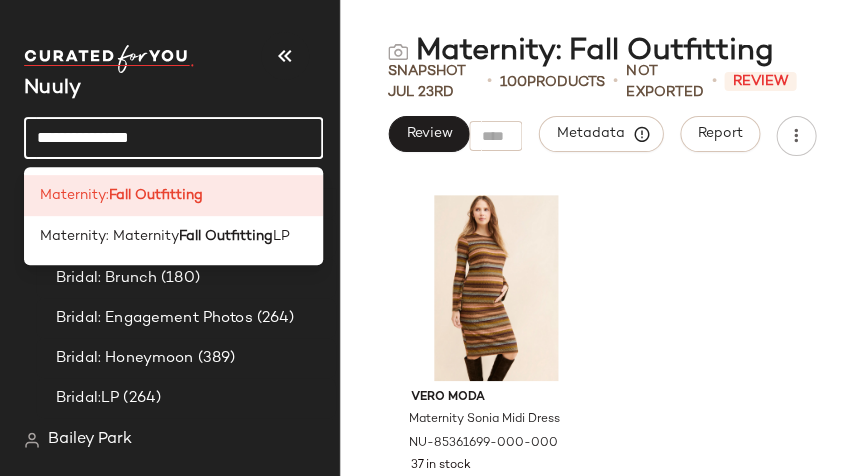 click on "**********" 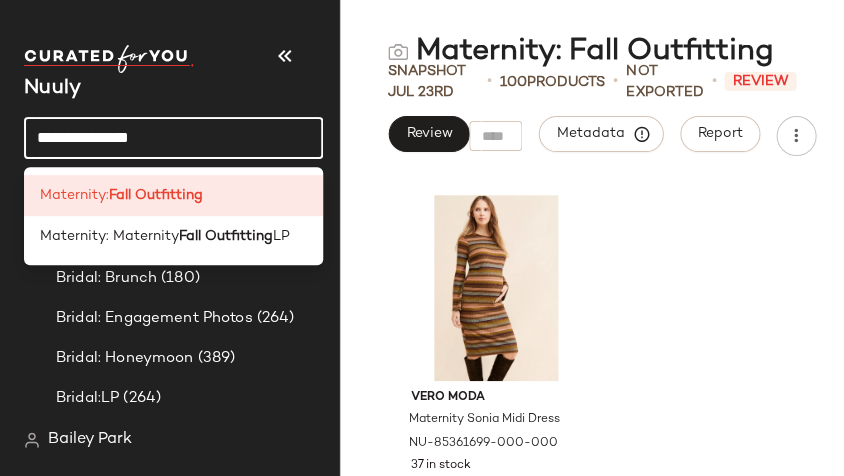click on "**********" 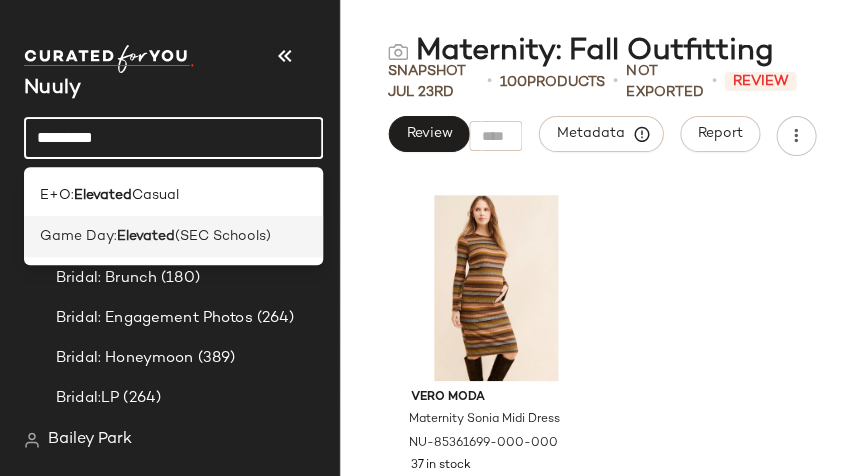 click on "Elevated" at bounding box center (146, 236) 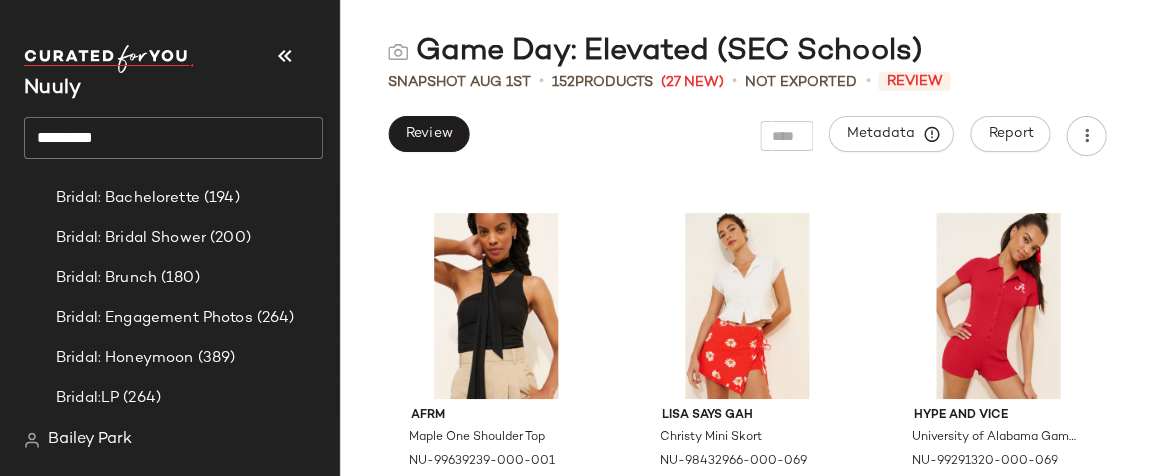 scroll, scrollTop: 788, scrollLeft: 0, axis: vertical 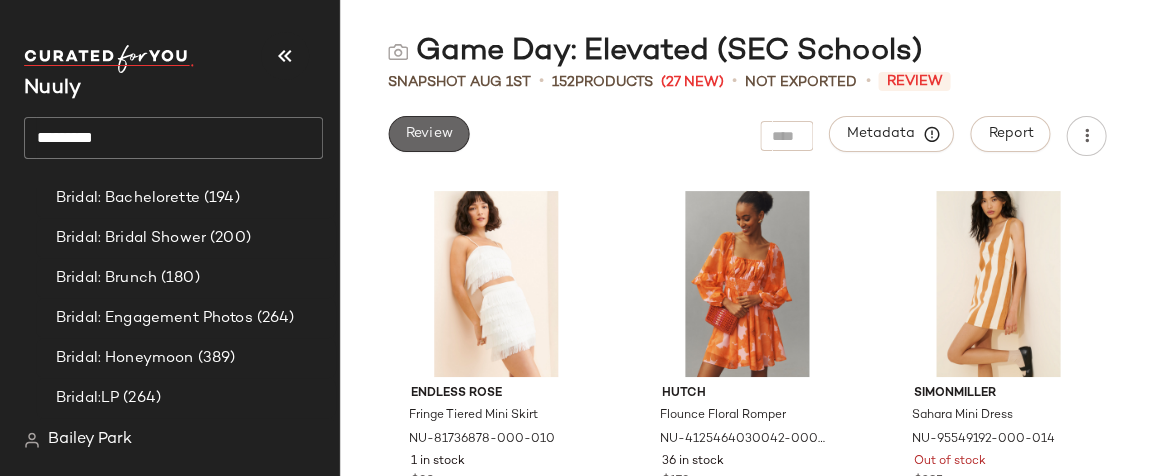 click on "Review" at bounding box center (428, 134) 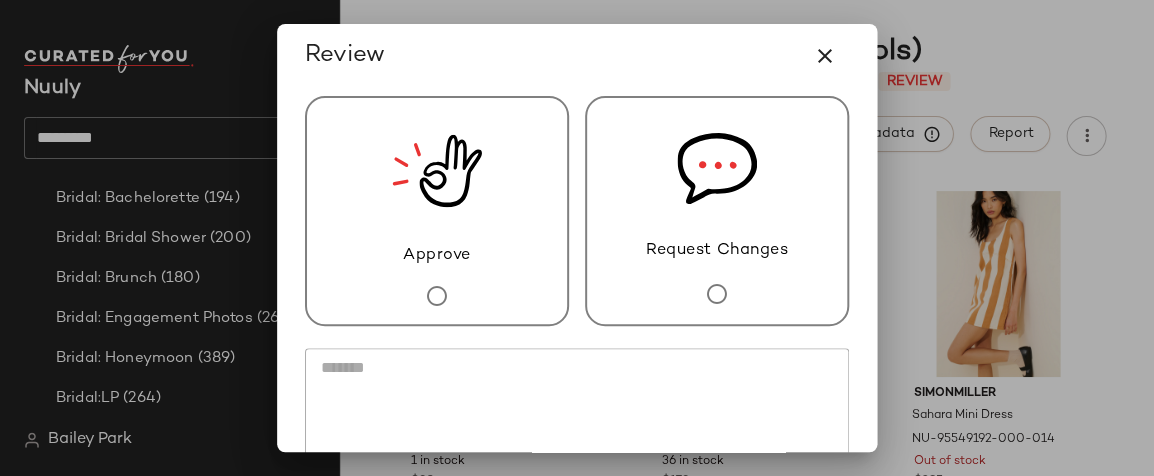 click 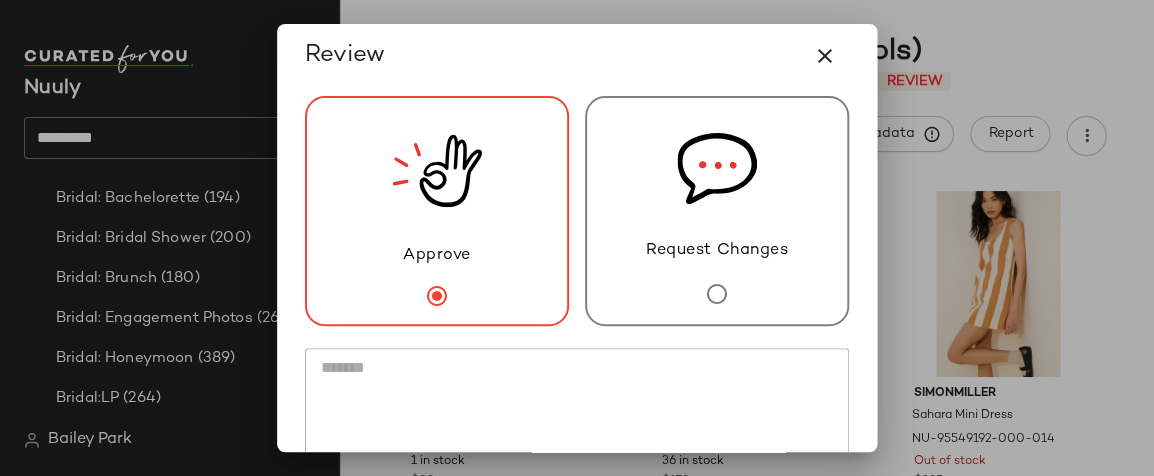 scroll, scrollTop: 0, scrollLeft: 0, axis: both 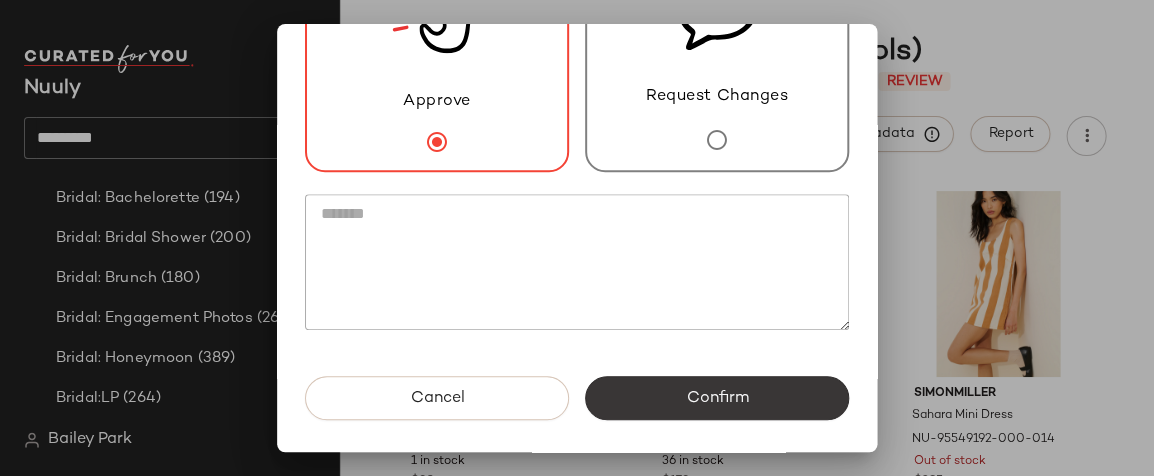 click on "Confirm" 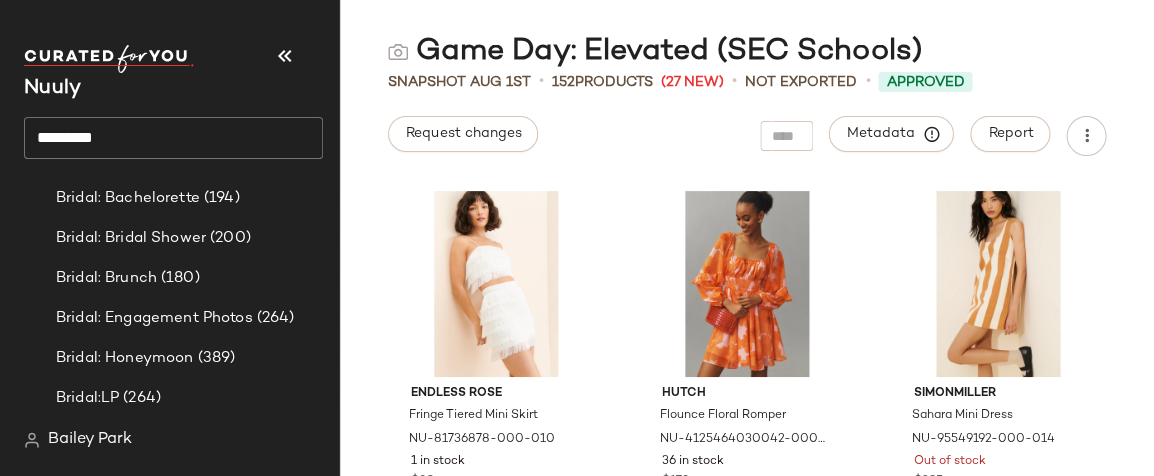 click on "********" 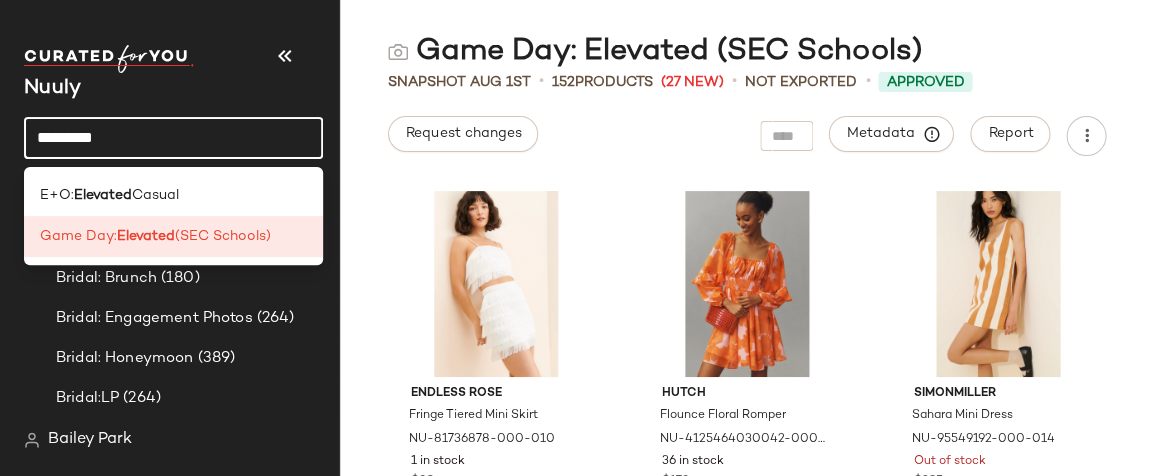 click on "********" 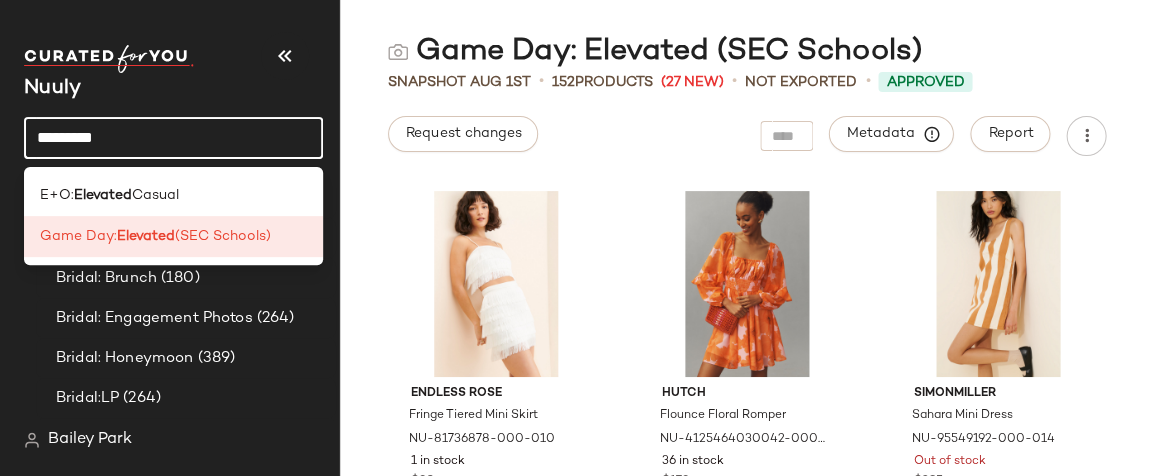 click on "********" 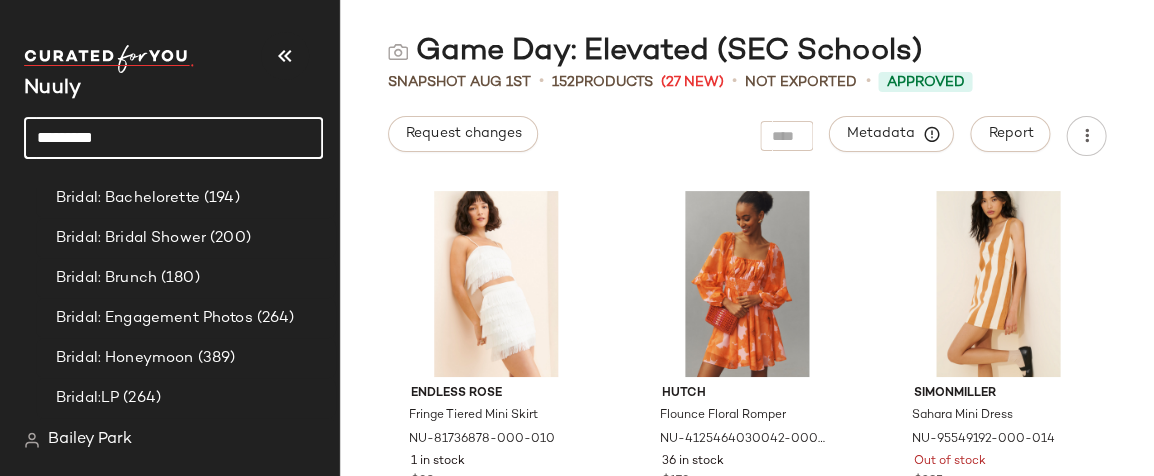 type on "*" 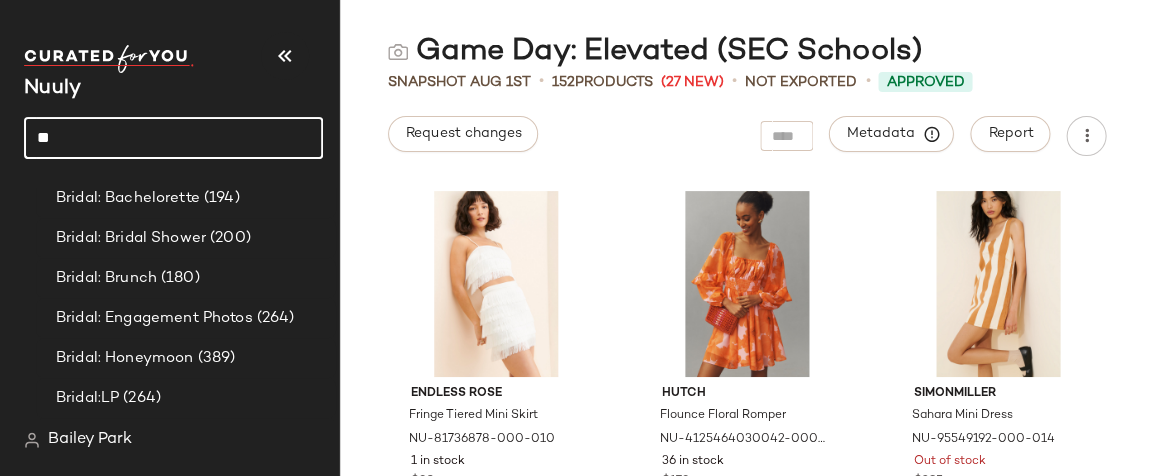 type on "*" 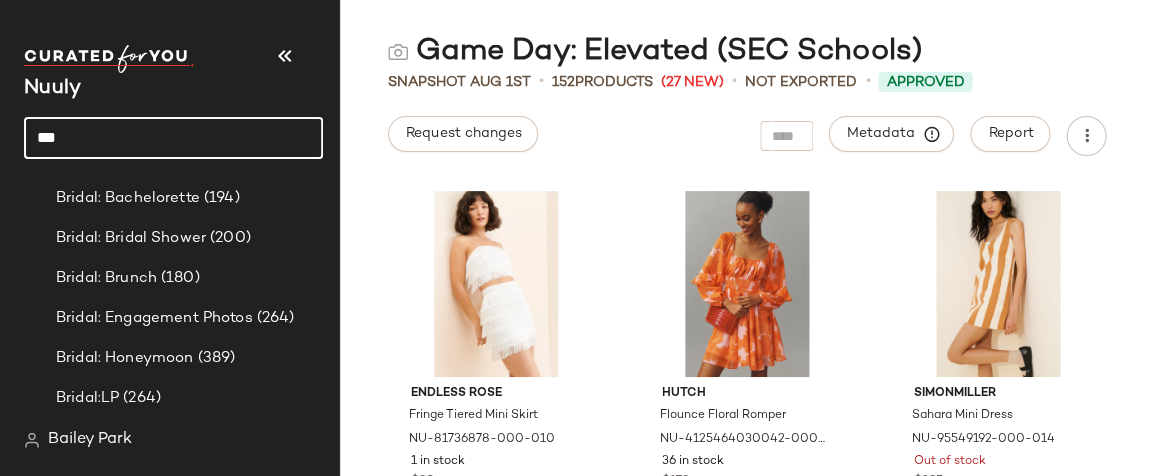 type on "****" 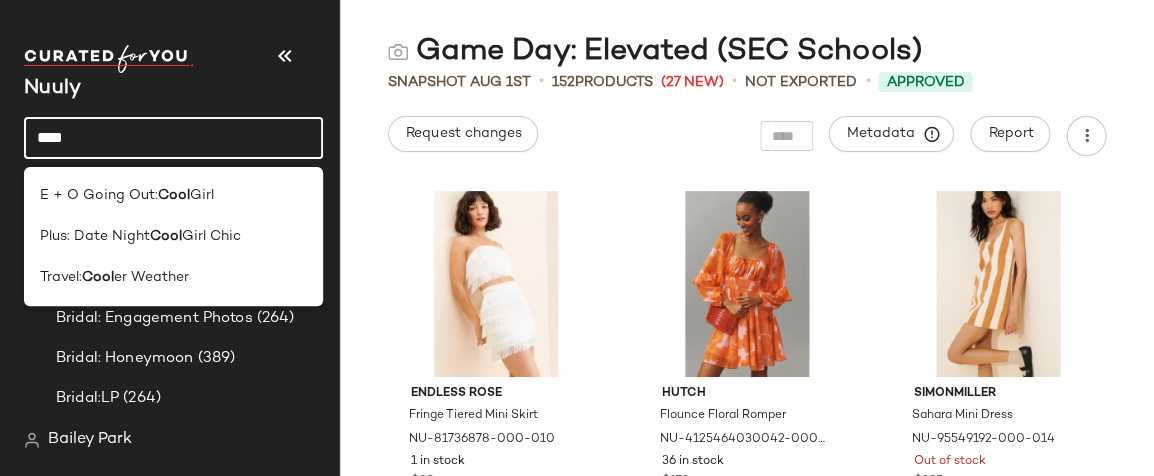 click on "****" 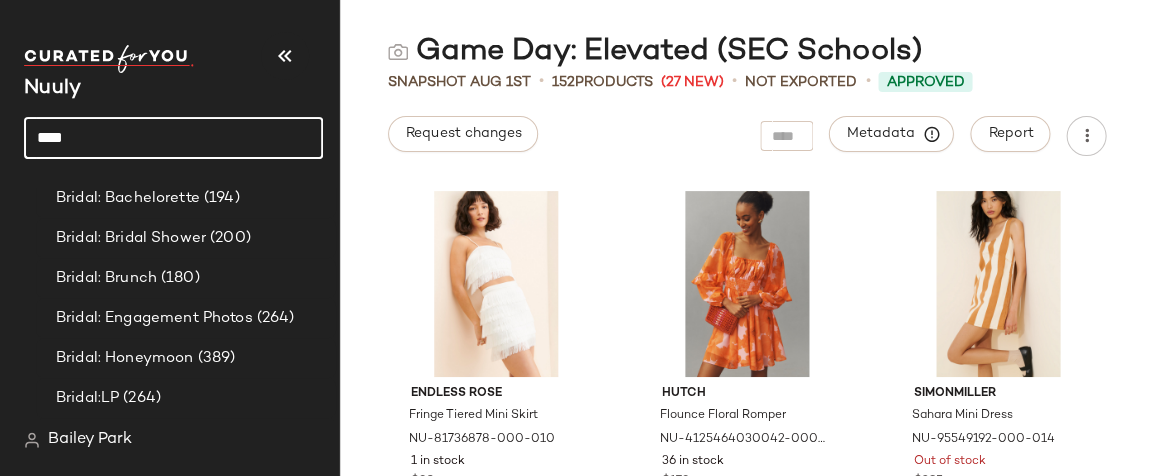 click on "****" 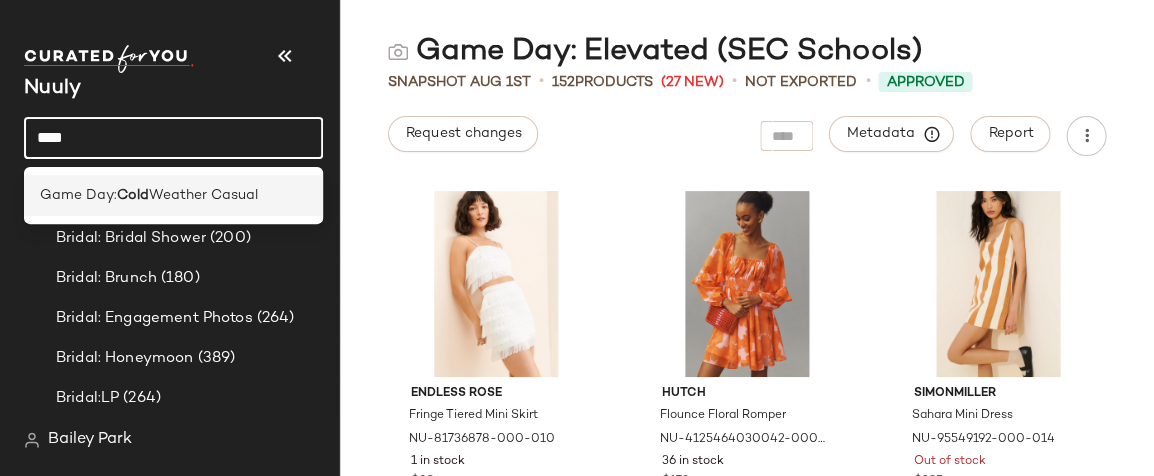 type on "****" 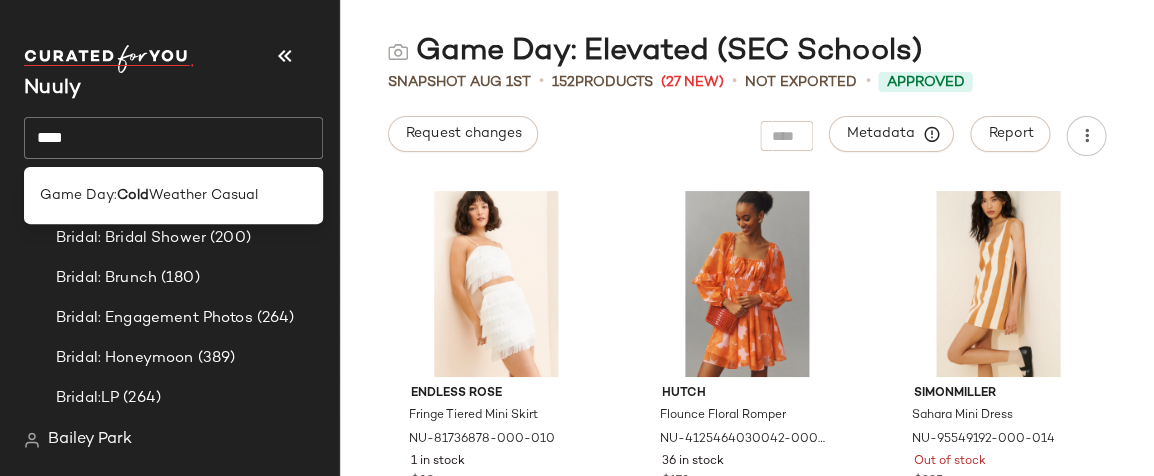 click on "Game Day:  Cold  Weather Casual" 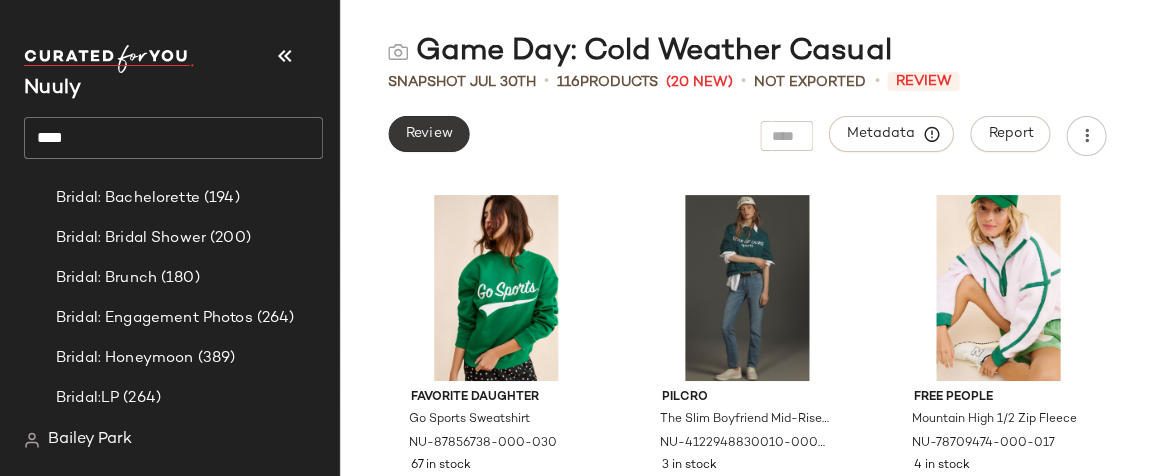 click on "Review" at bounding box center [428, 134] 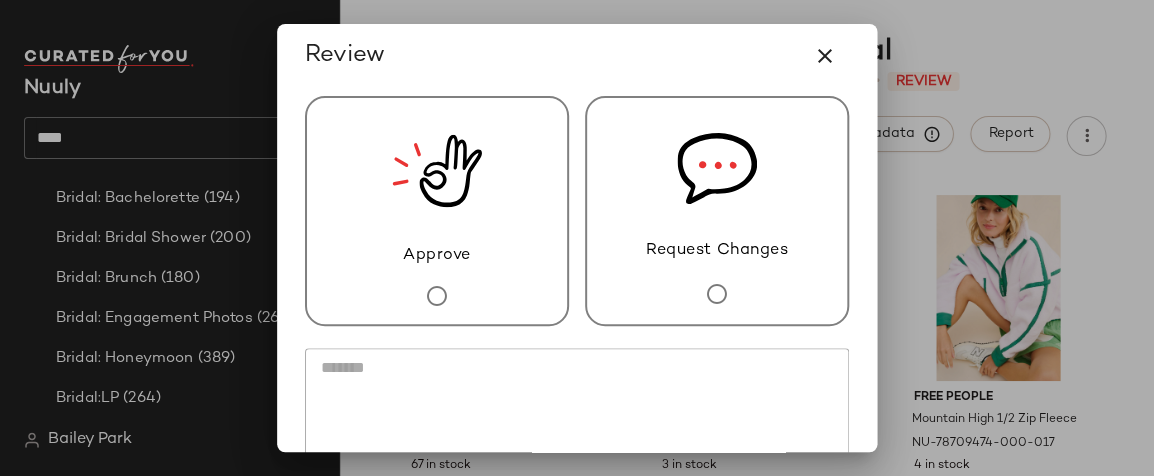 click 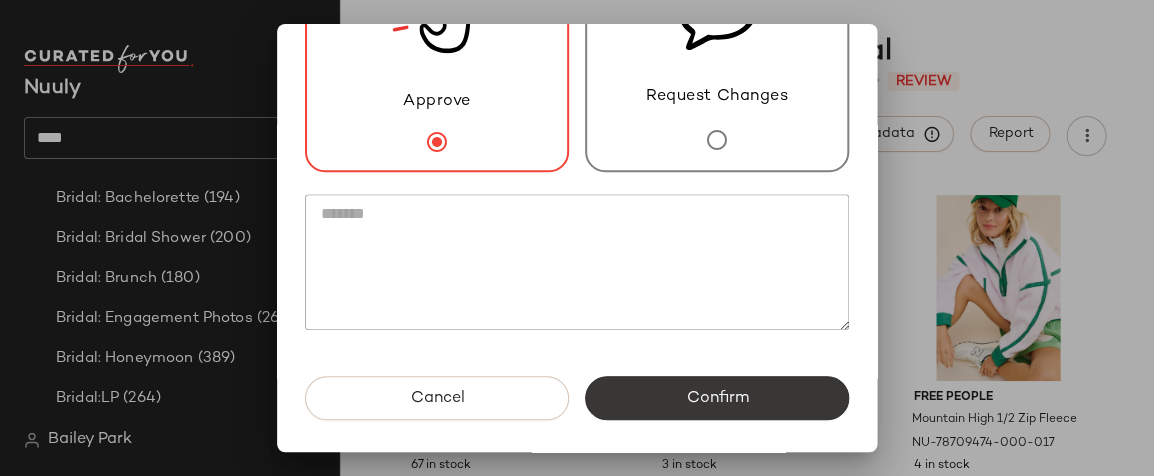 scroll, scrollTop: 155, scrollLeft: 0, axis: vertical 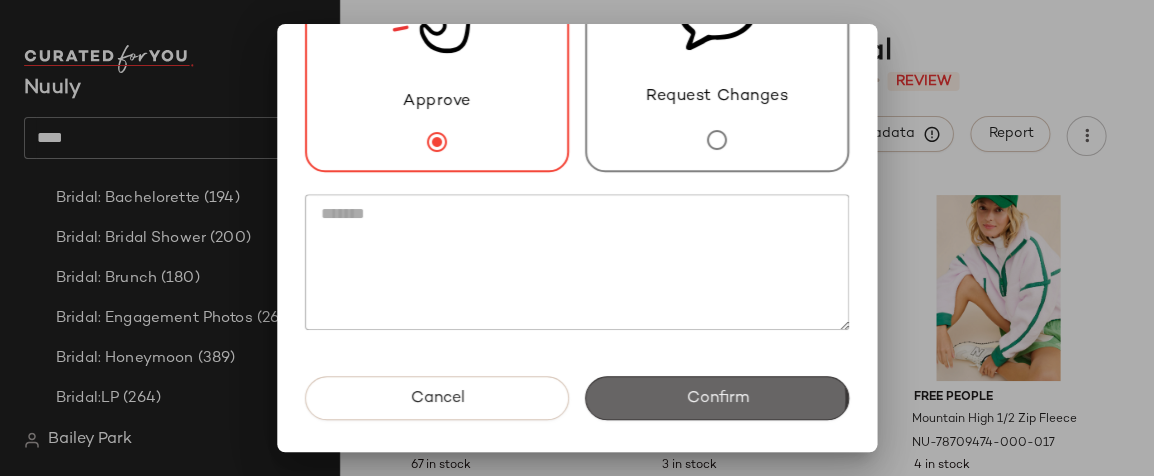 click on "Confirm" 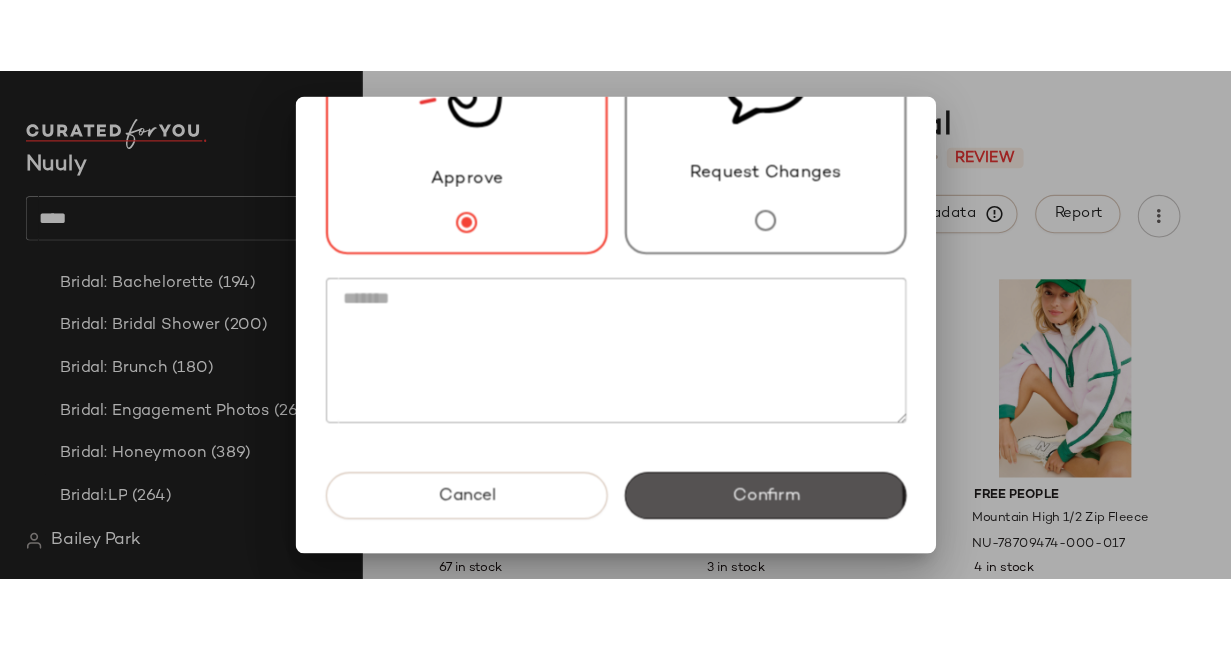 scroll, scrollTop: 0, scrollLeft: 0, axis: both 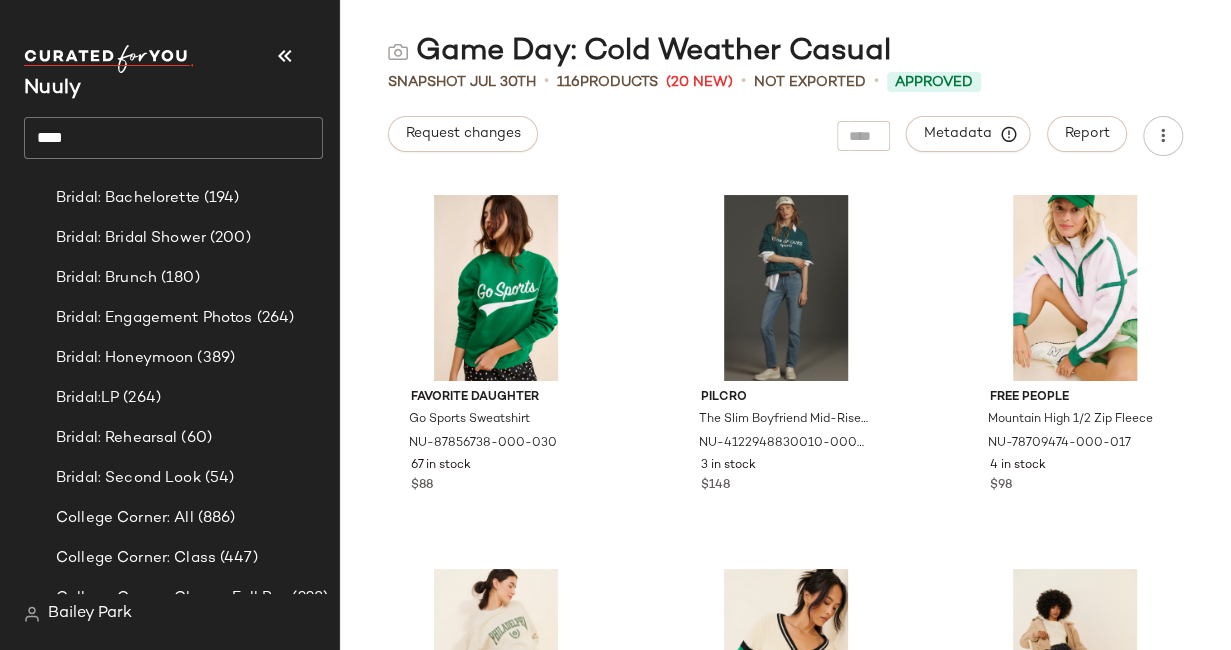 click on "****" 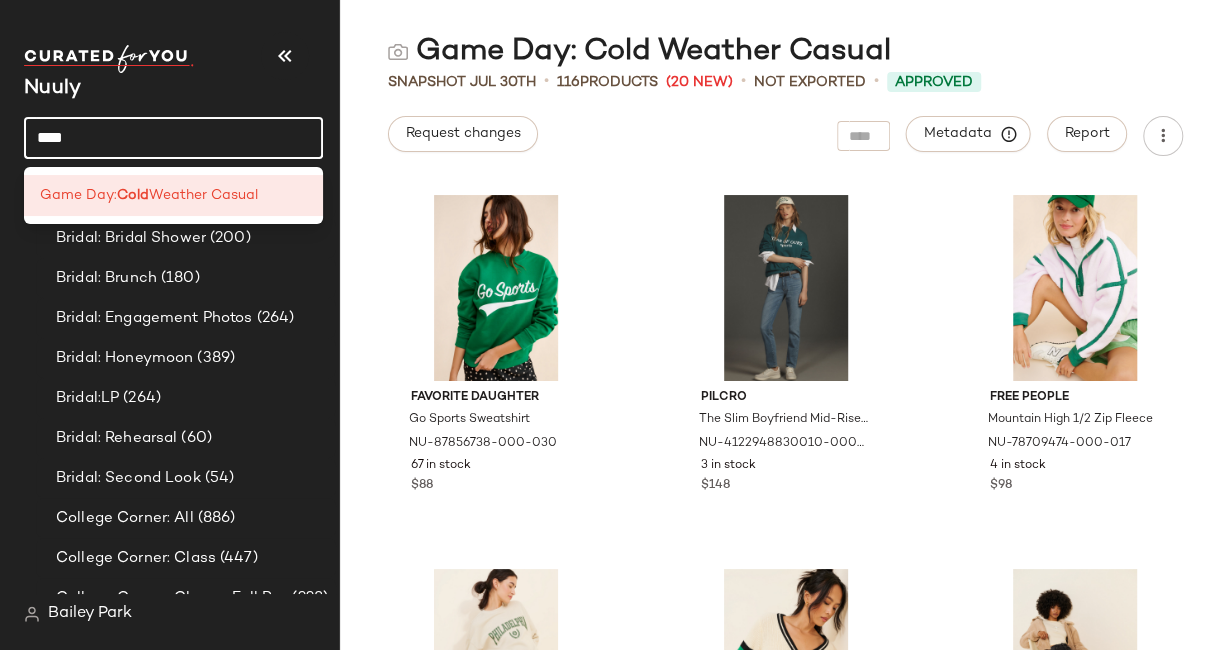 click on "****" 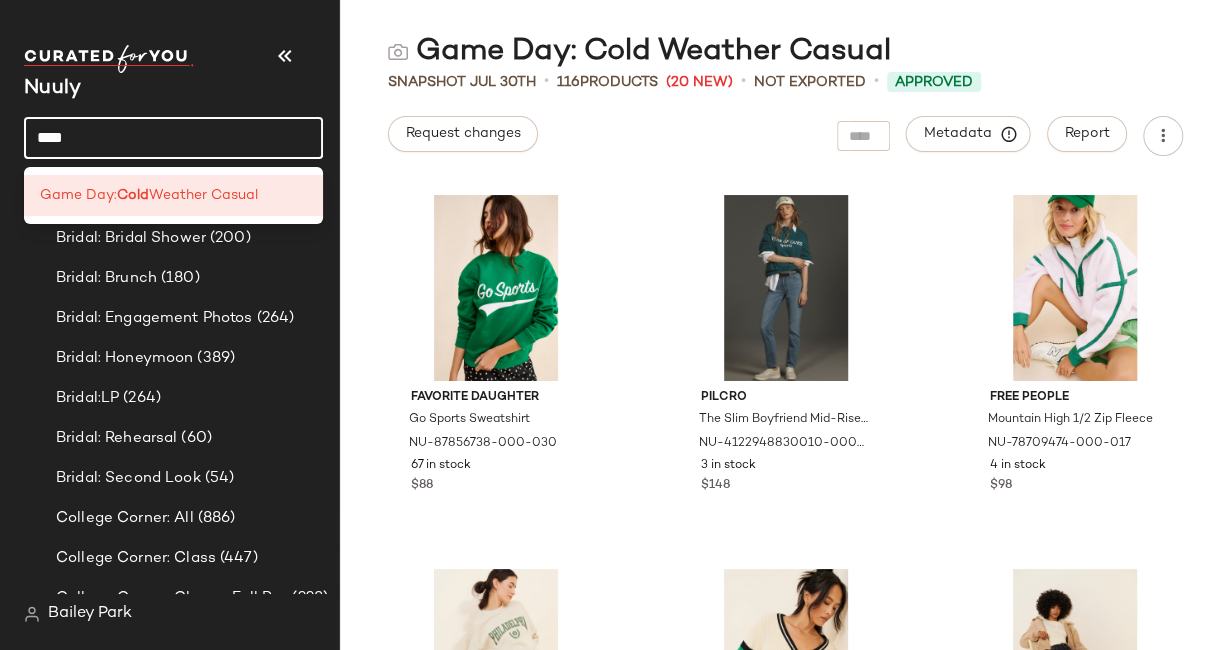 click on "****" 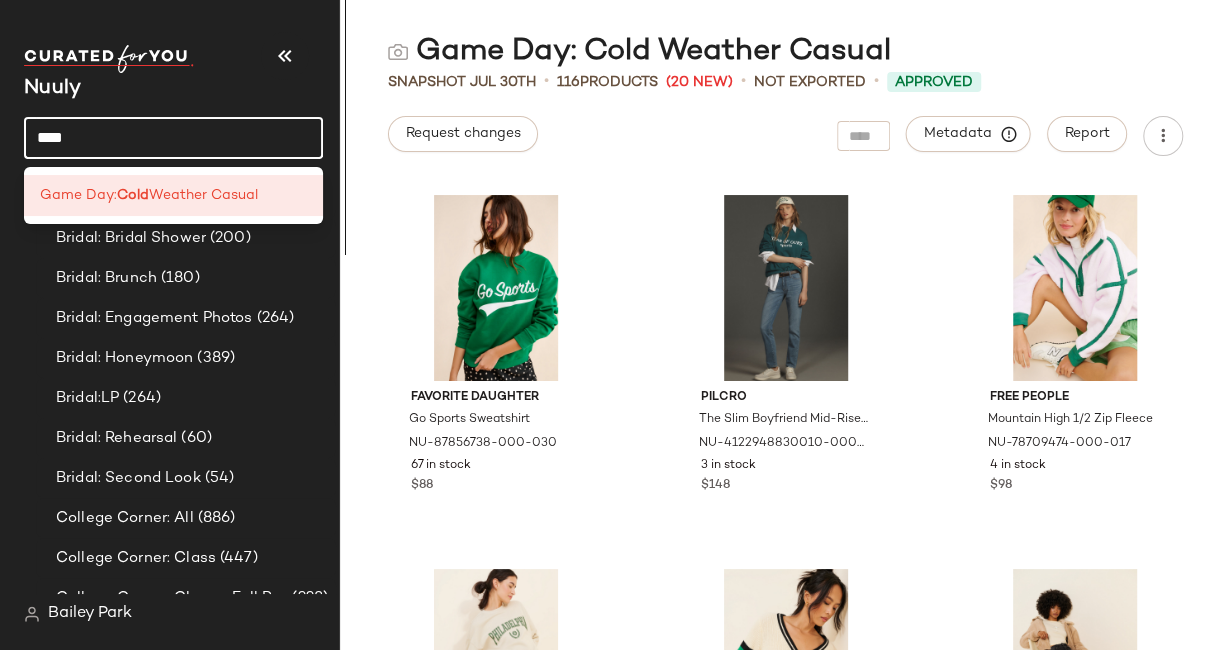 scroll, scrollTop: 0, scrollLeft: 0, axis: both 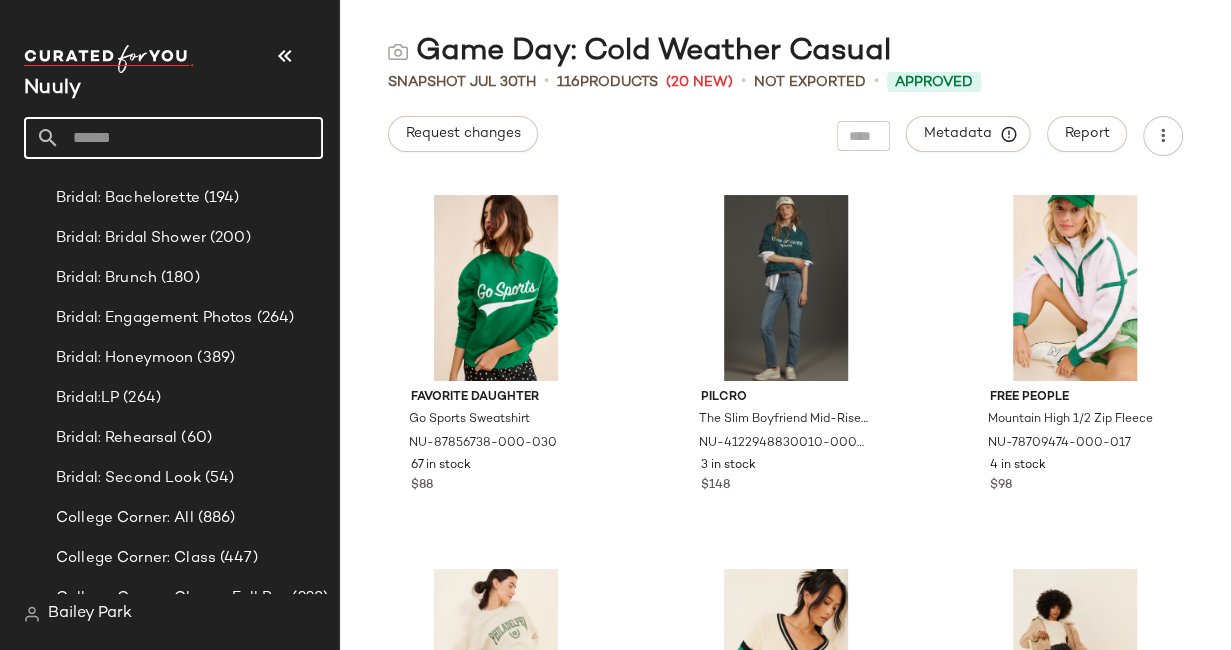 paste on "**********" 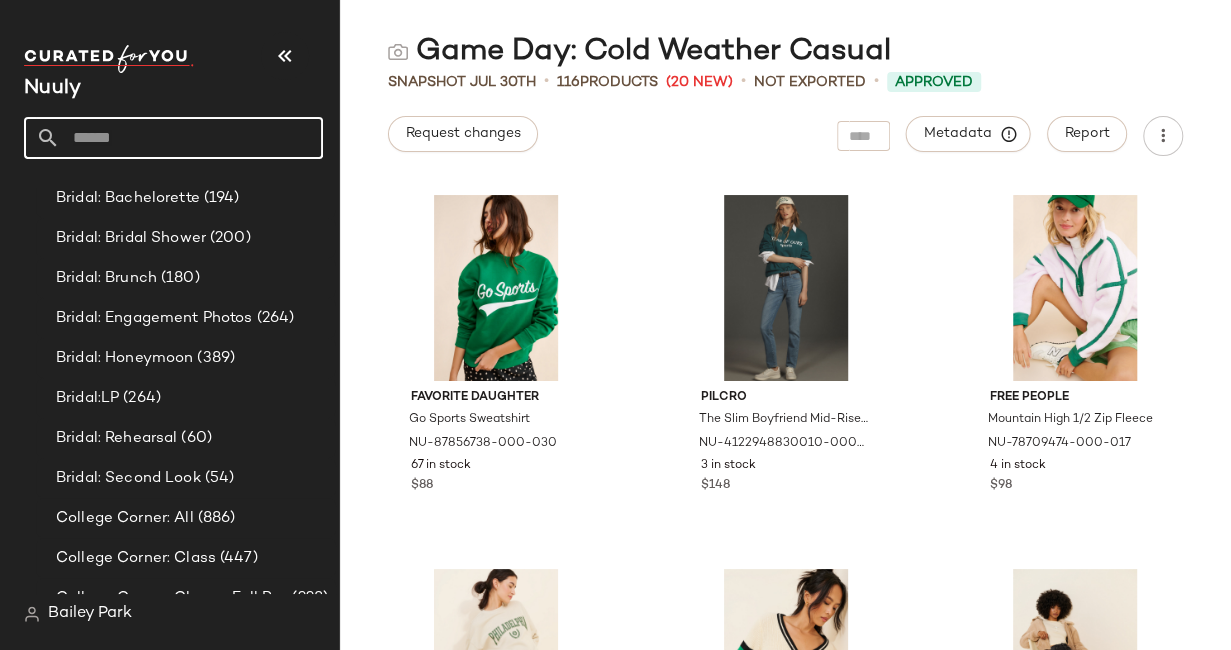 type on "**********" 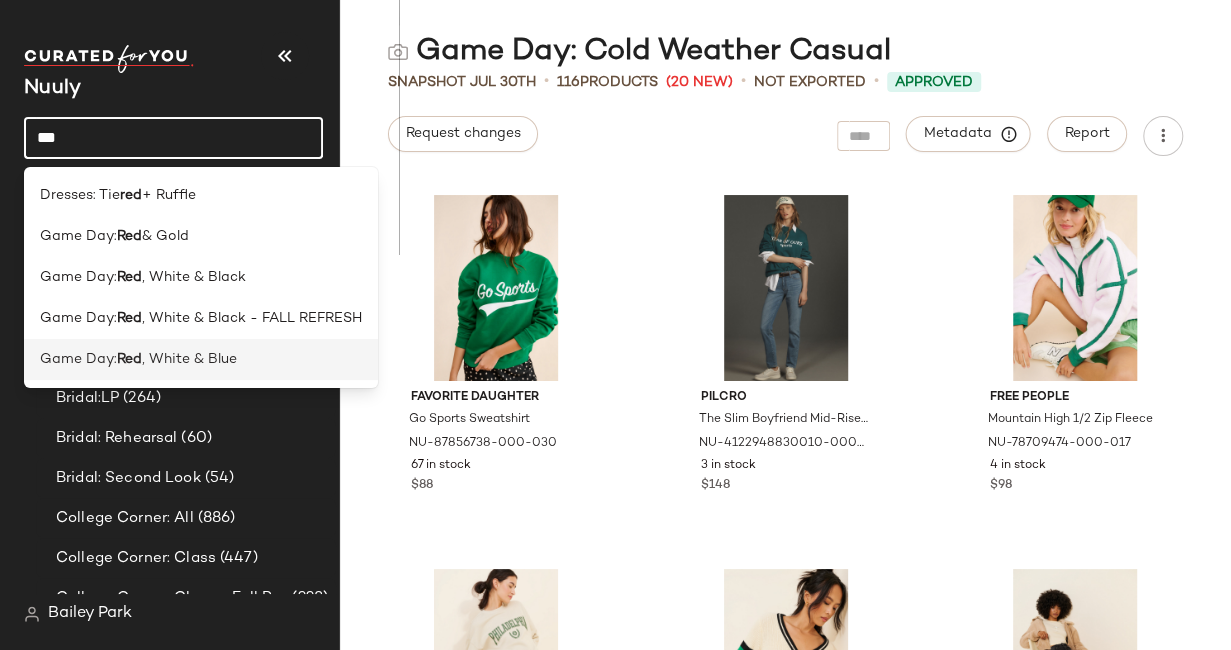 type on "***" 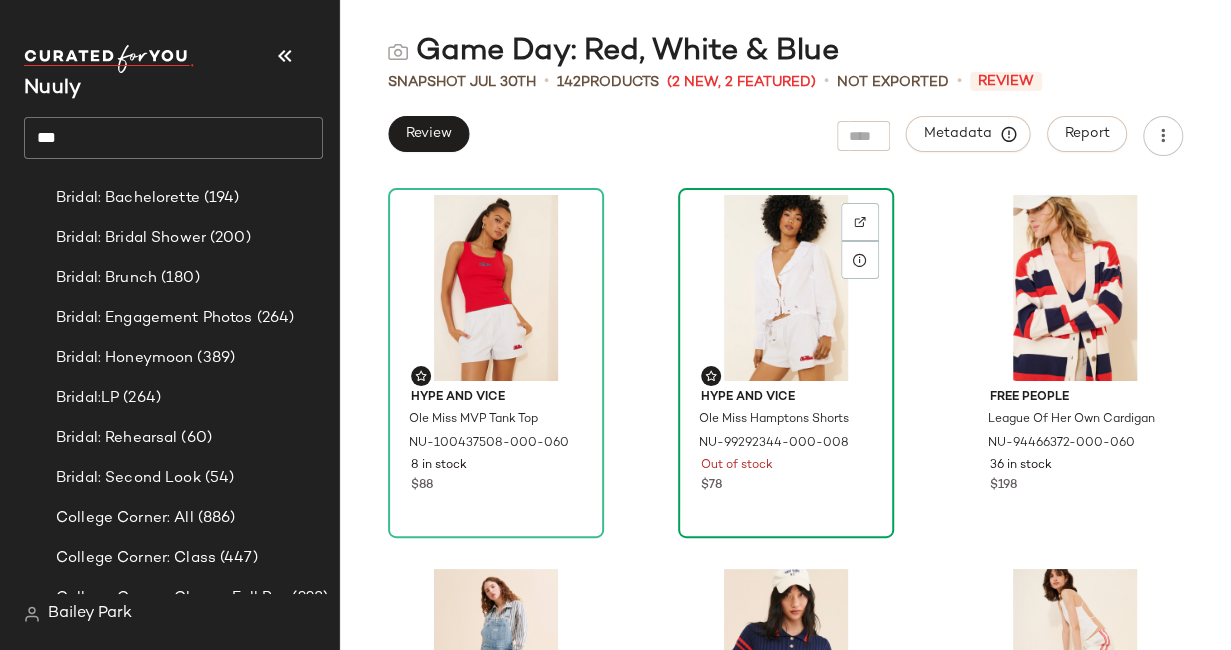 scroll, scrollTop: 0, scrollLeft: 0, axis: both 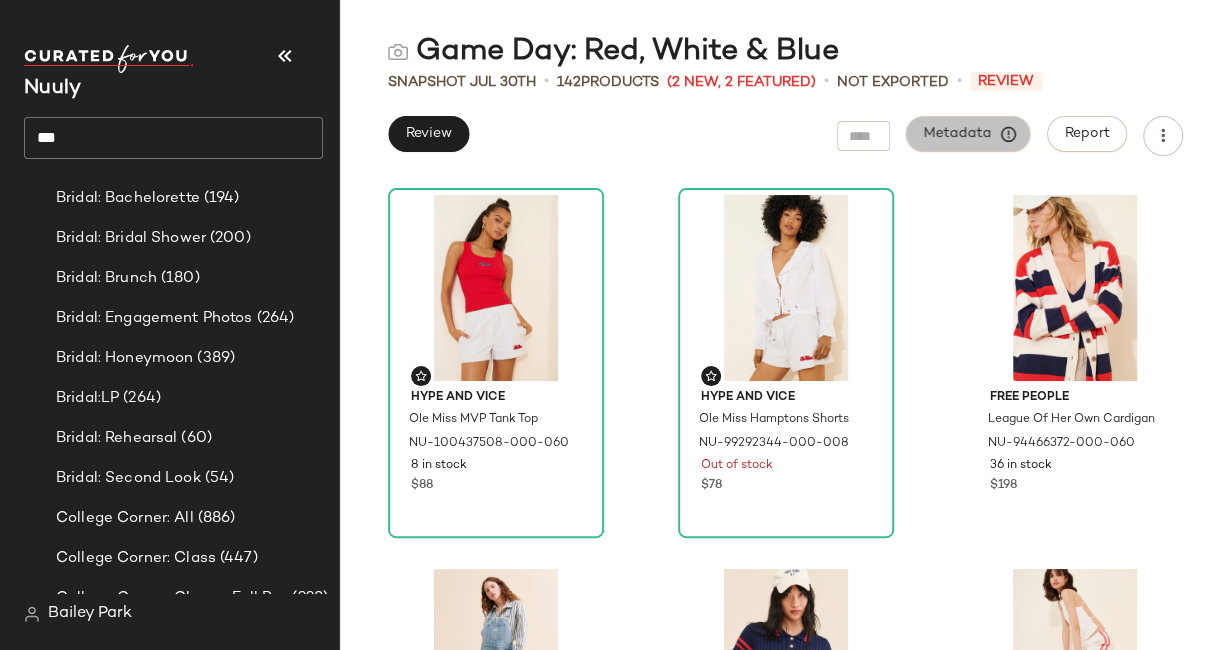 click on "Metadata" at bounding box center [968, 134] 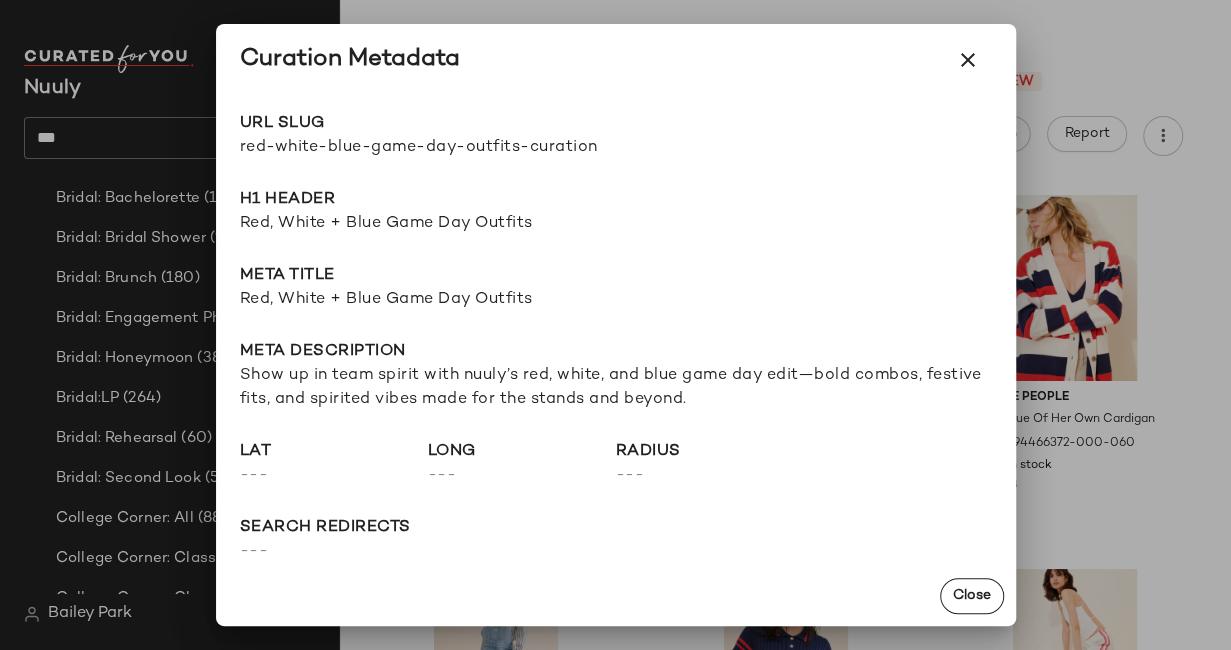 click at bounding box center (968, 60) 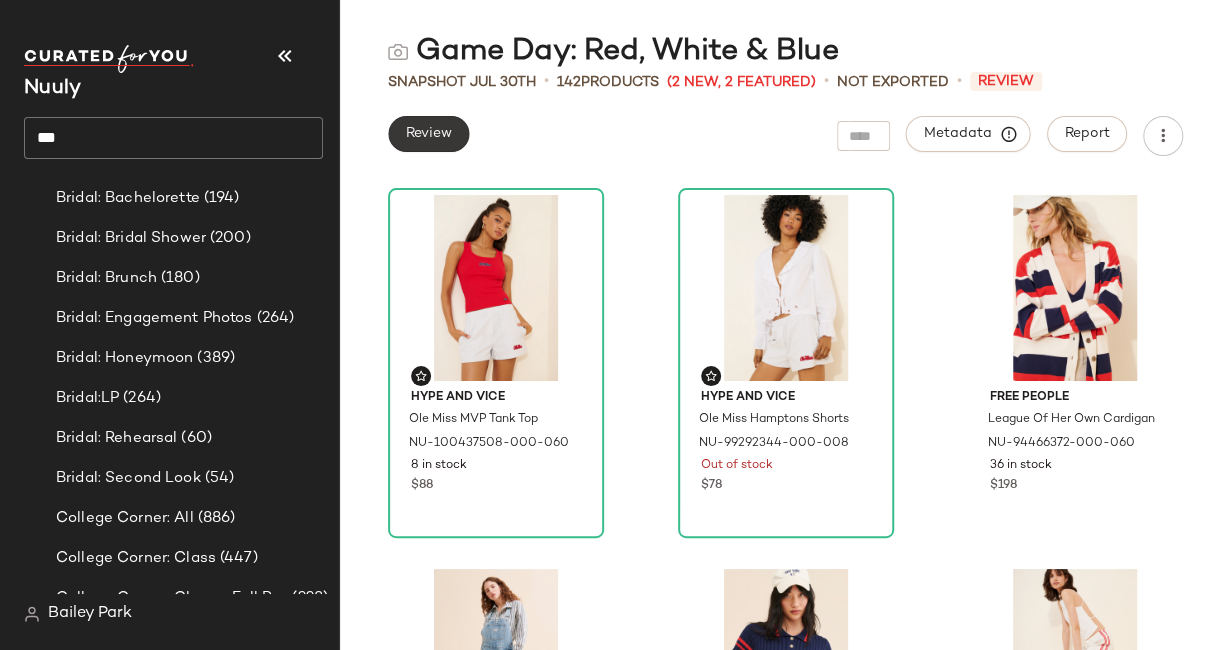 click on "Review" at bounding box center (428, 134) 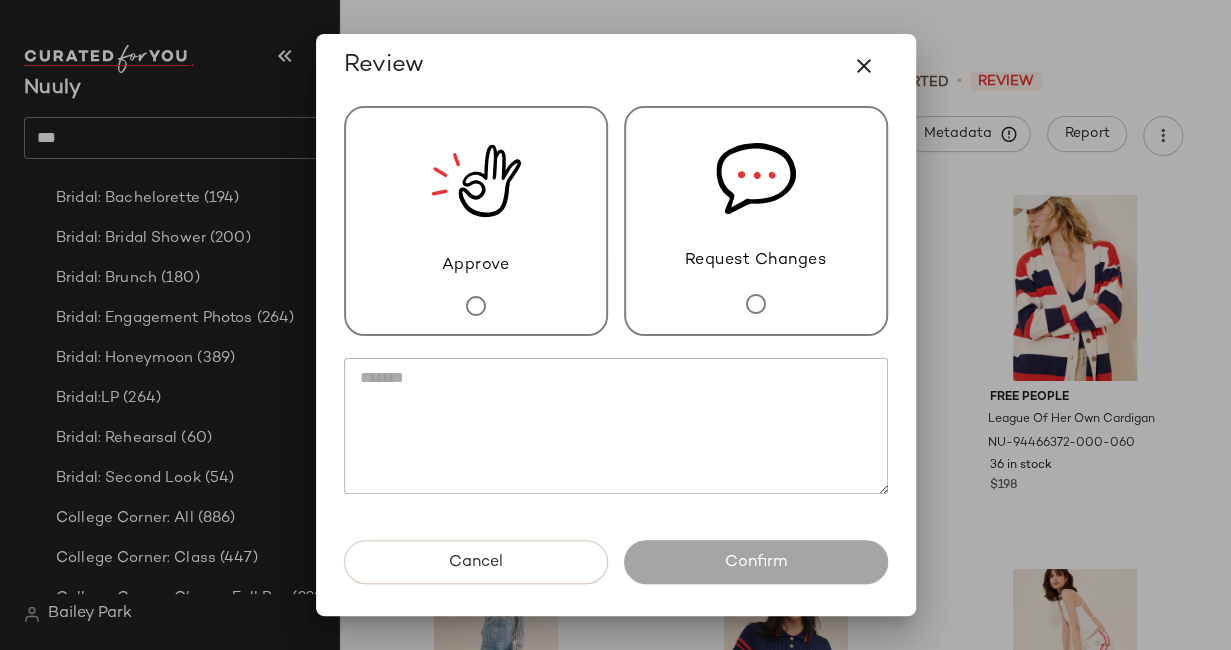 click 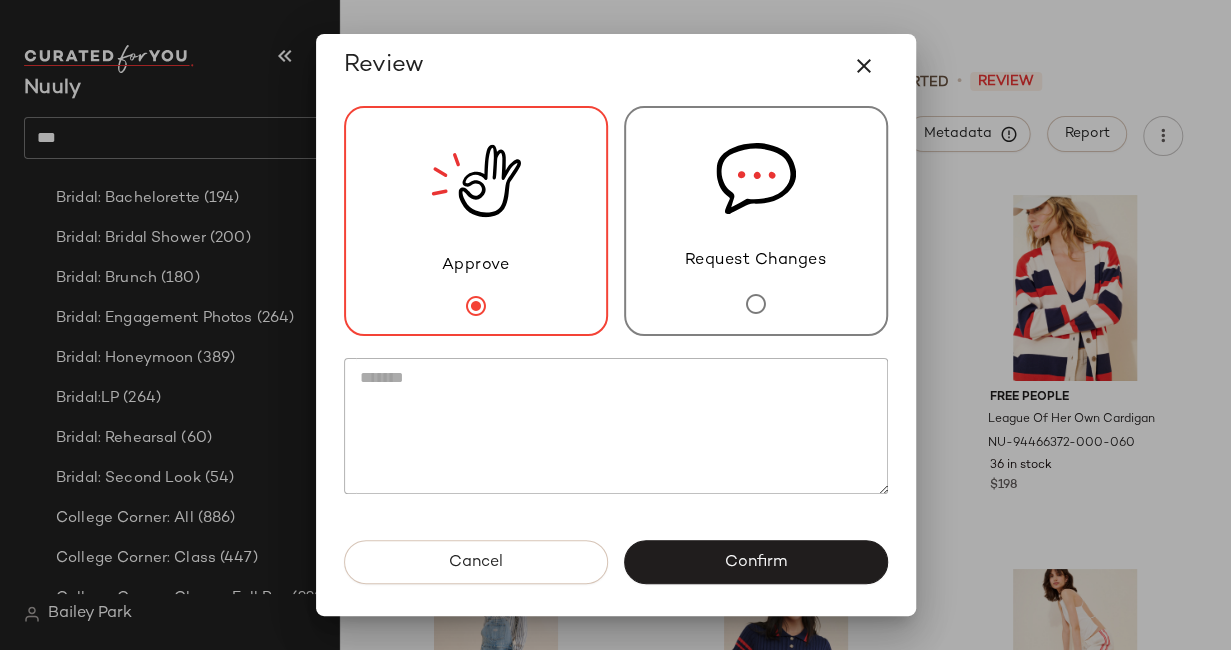click on "Confirm" at bounding box center [756, 562] 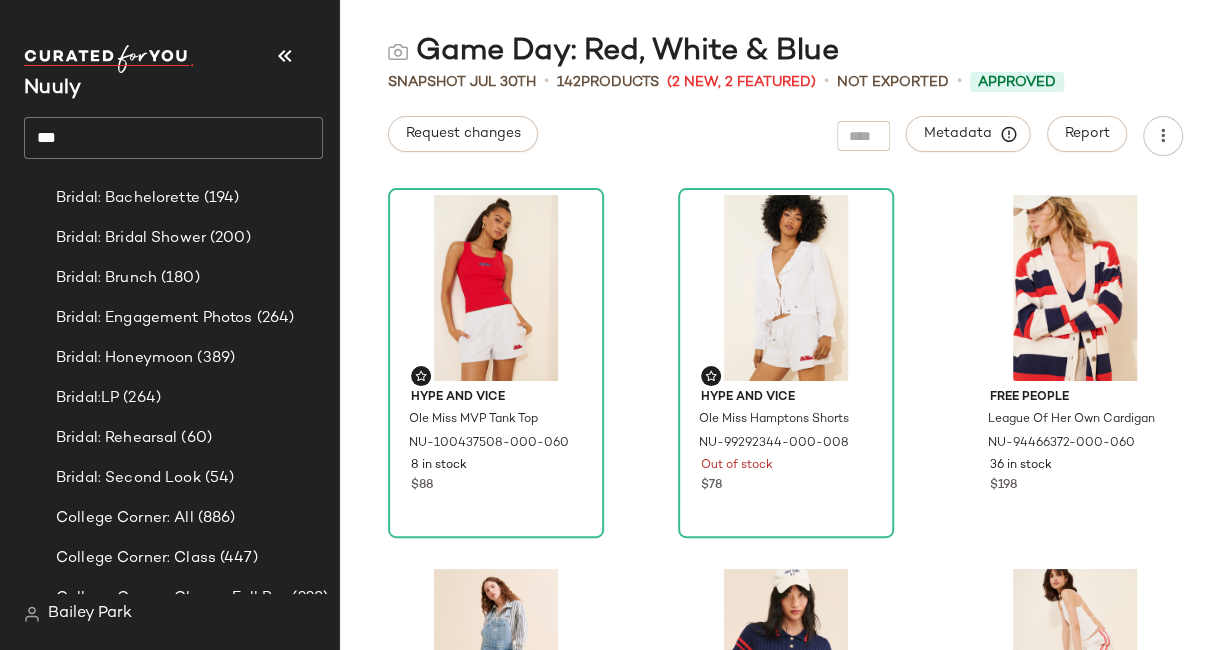 click on "***" 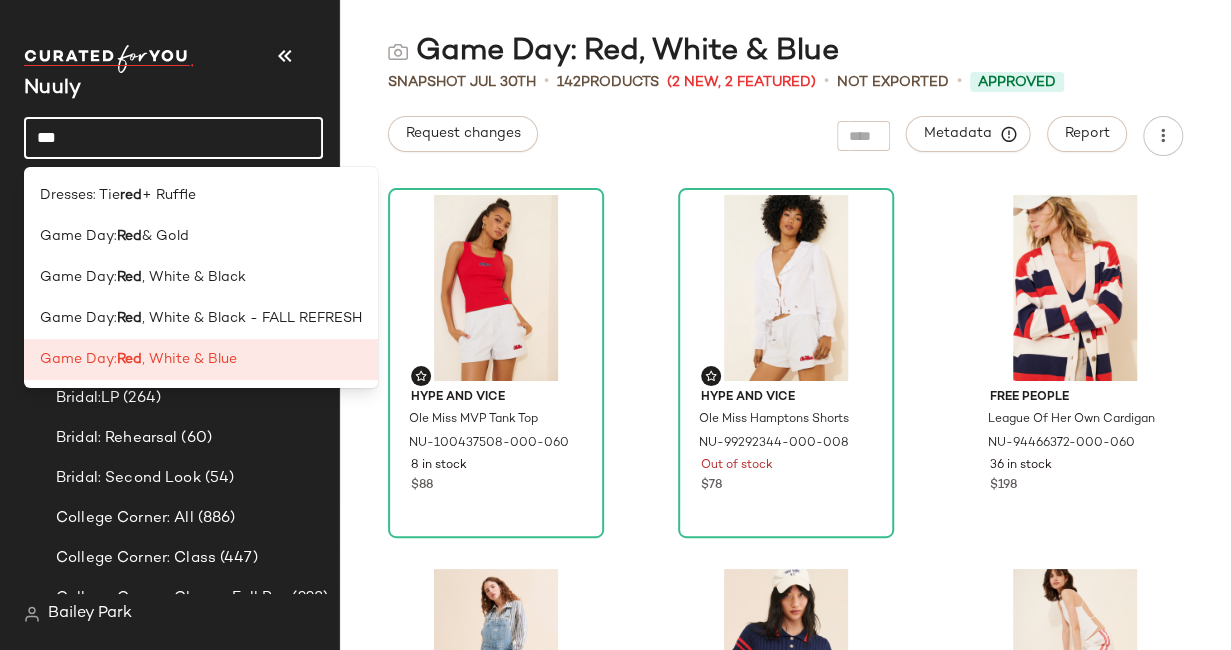 click on "***" 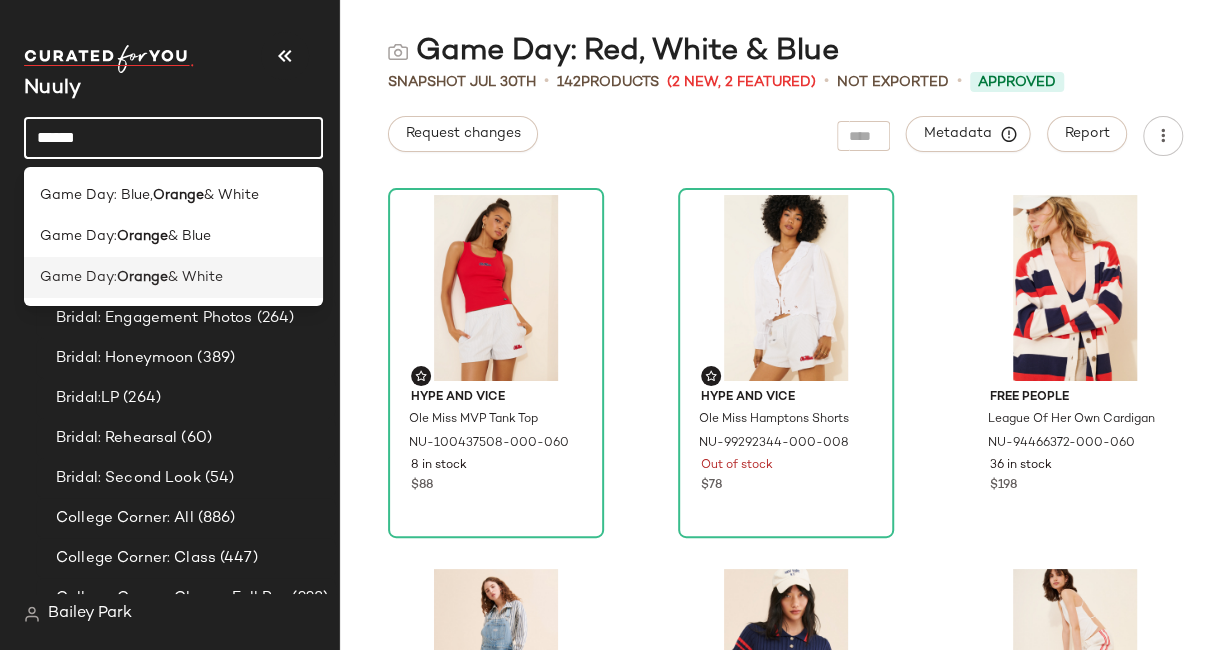 type on "******" 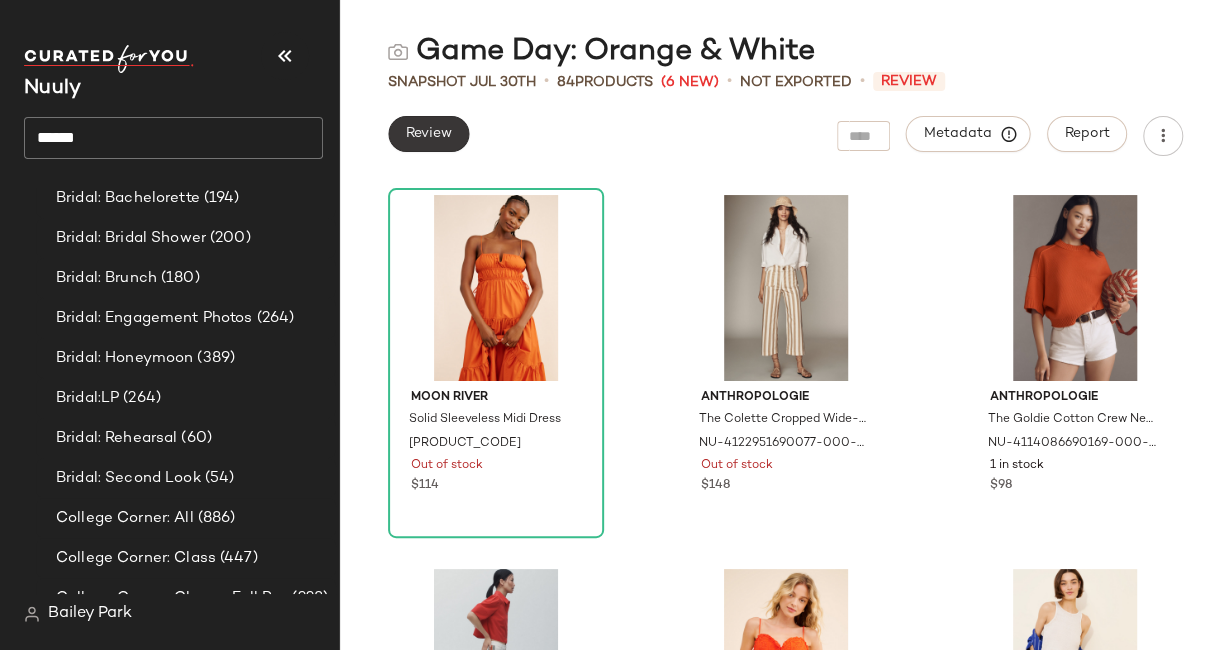click on "Review" 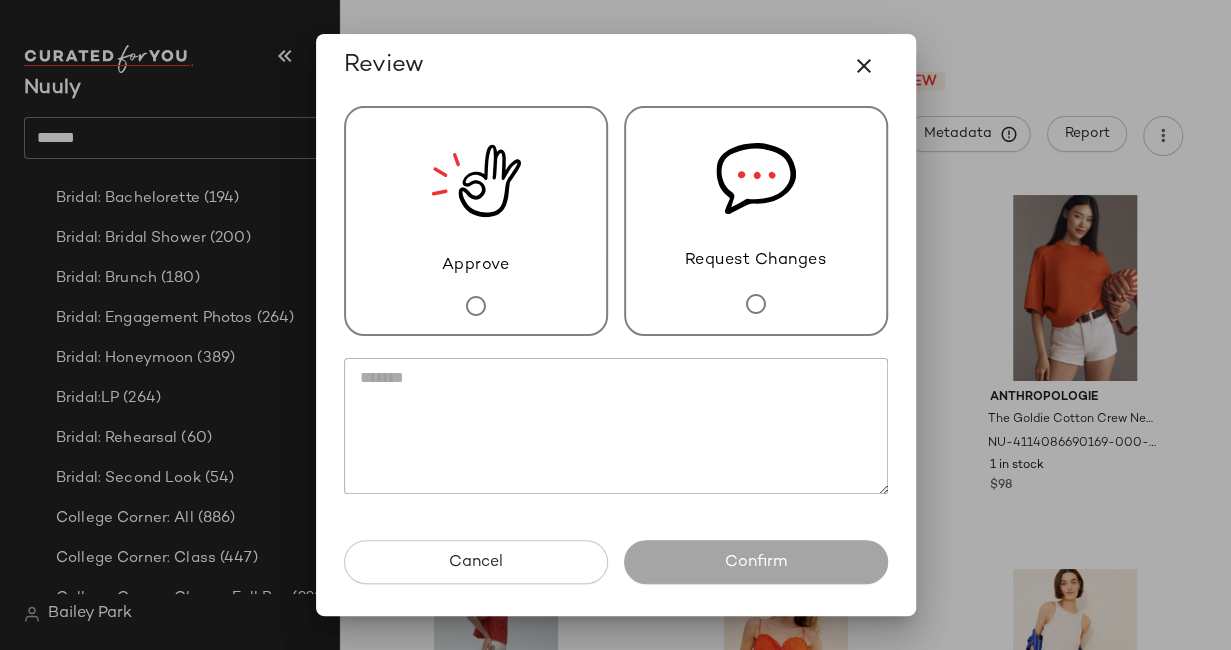 drag, startPoint x: 480, startPoint y: 248, endPoint x: 675, endPoint y: 461, distance: 288.78018 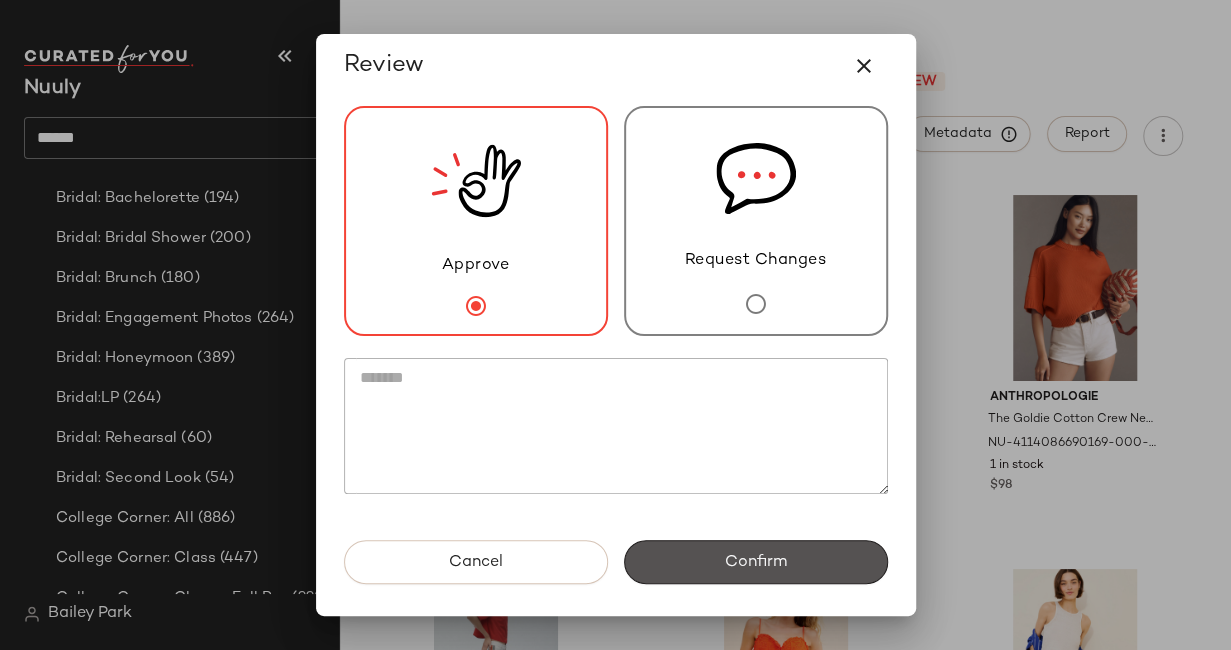 drag, startPoint x: 778, startPoint y: 545, endPoint x: 771, endPoint y: 536, distance: 11.401754 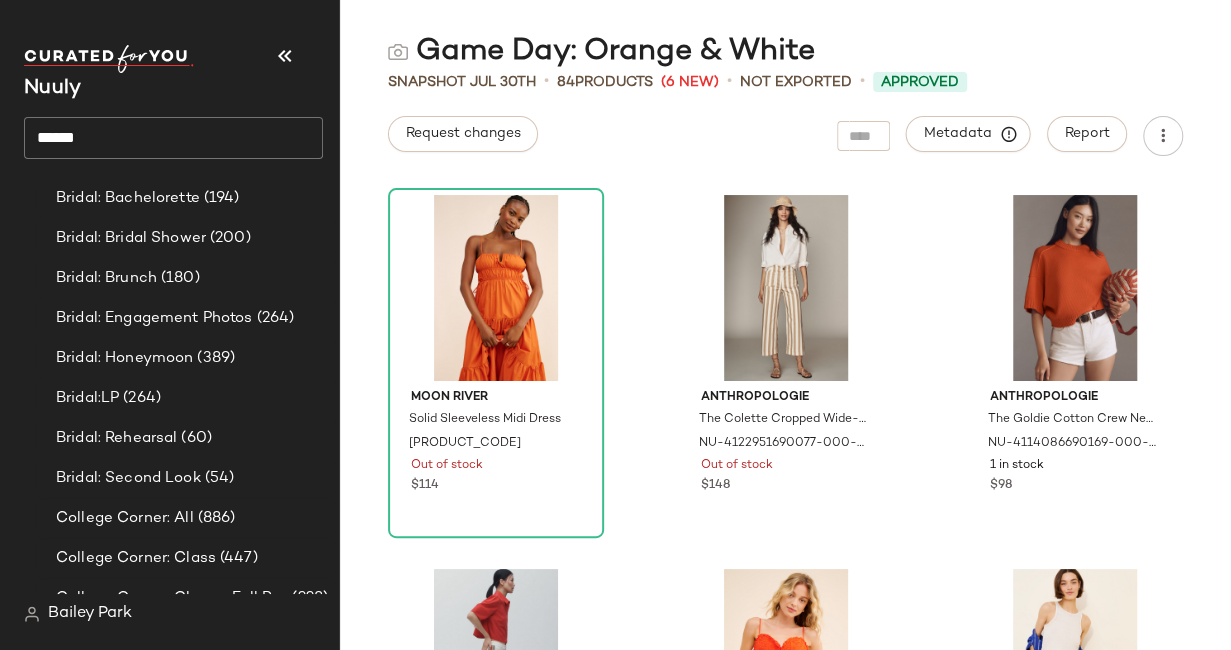 click on "******" 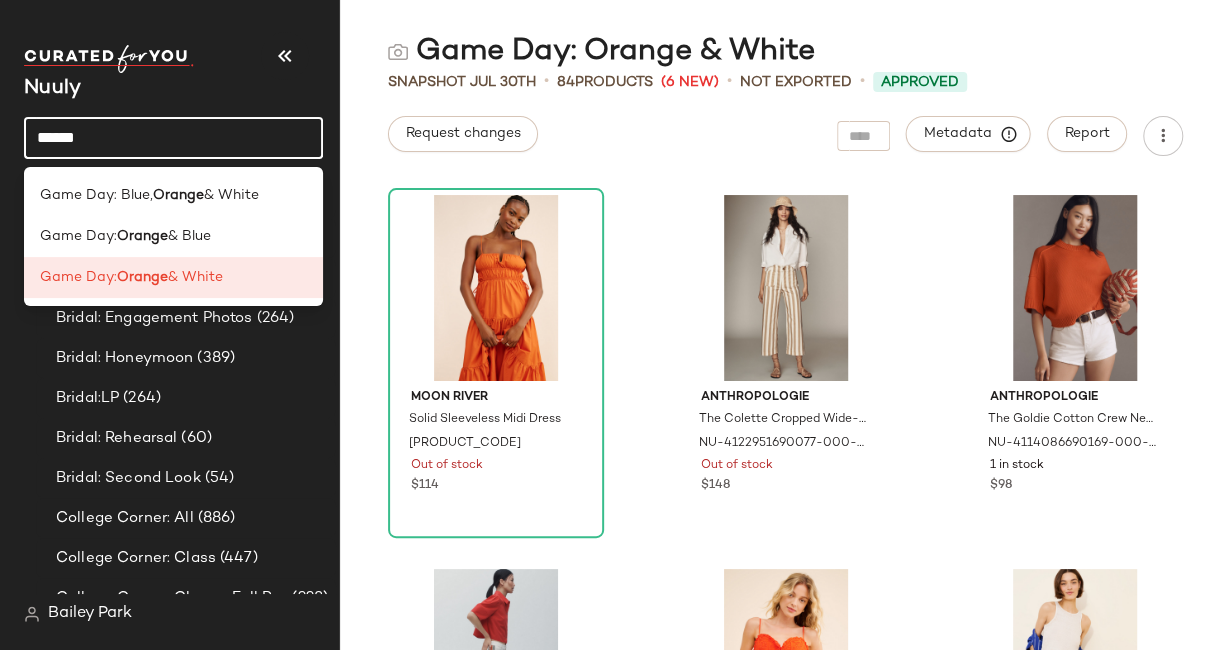 click on "******" 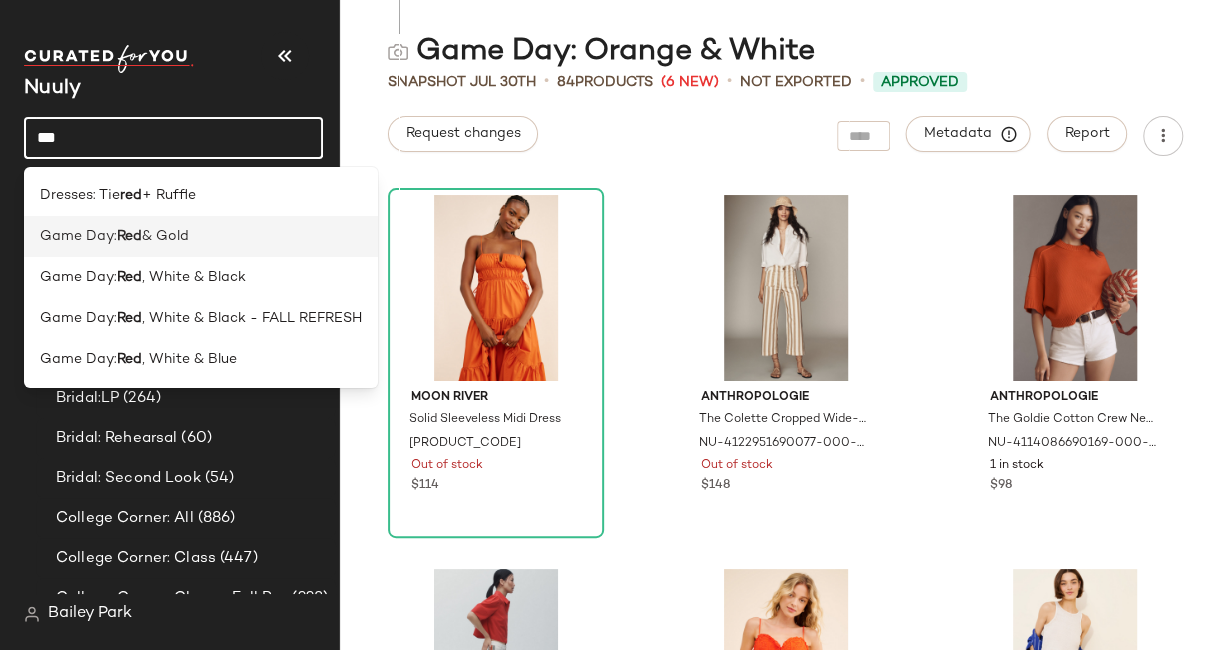 click on "Game Day:  Red  & Gold" 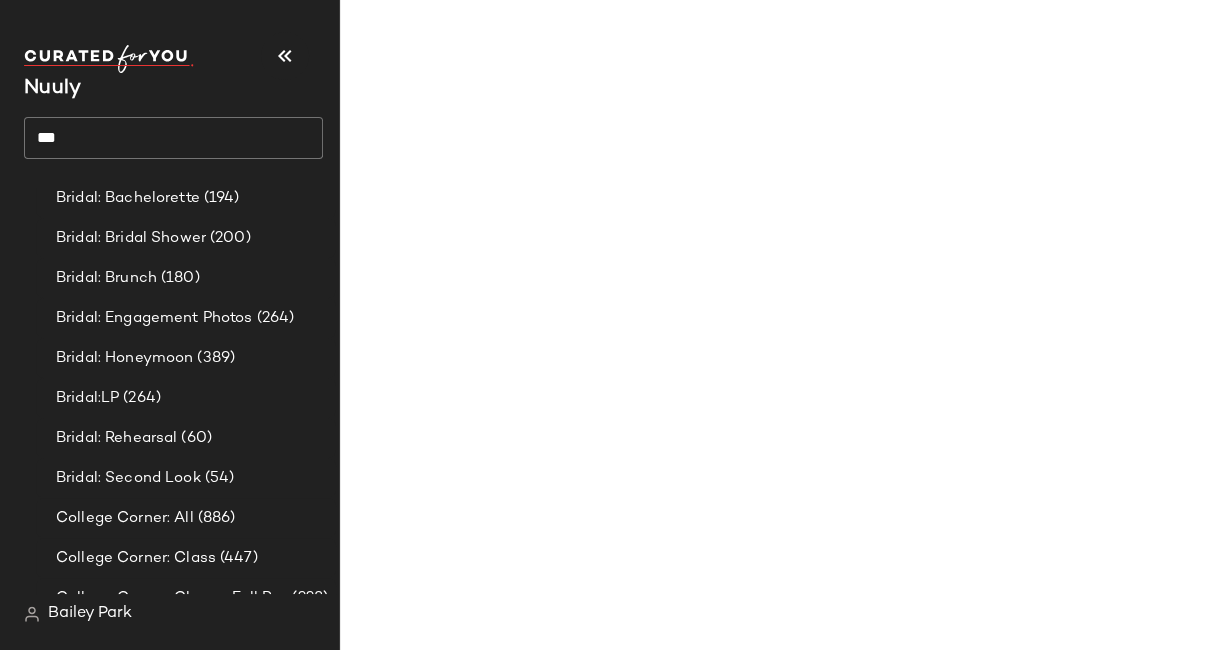 click on "***" 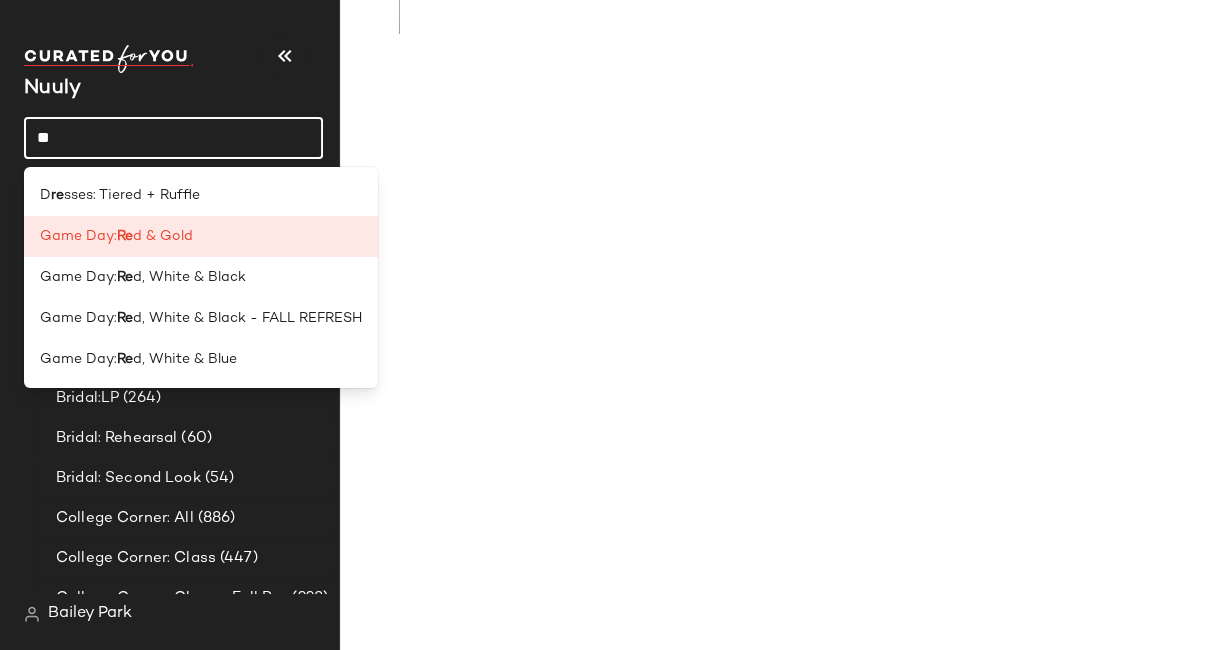 type on "*" 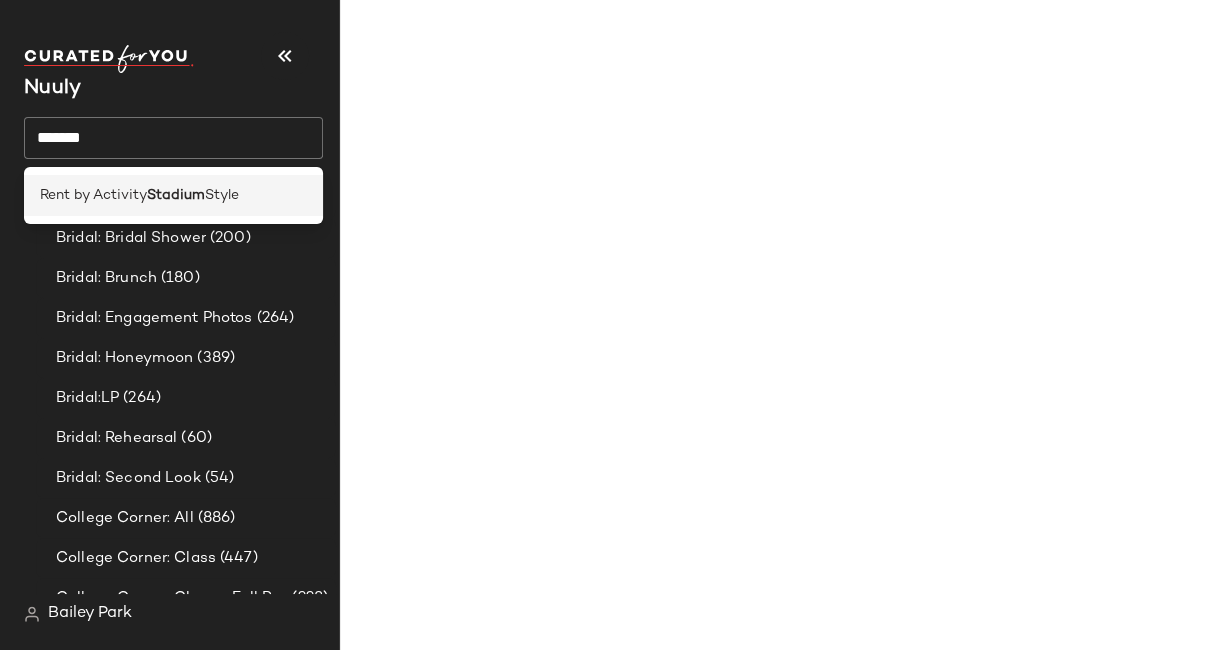 click on "Style" at bounding box center (222, 195) 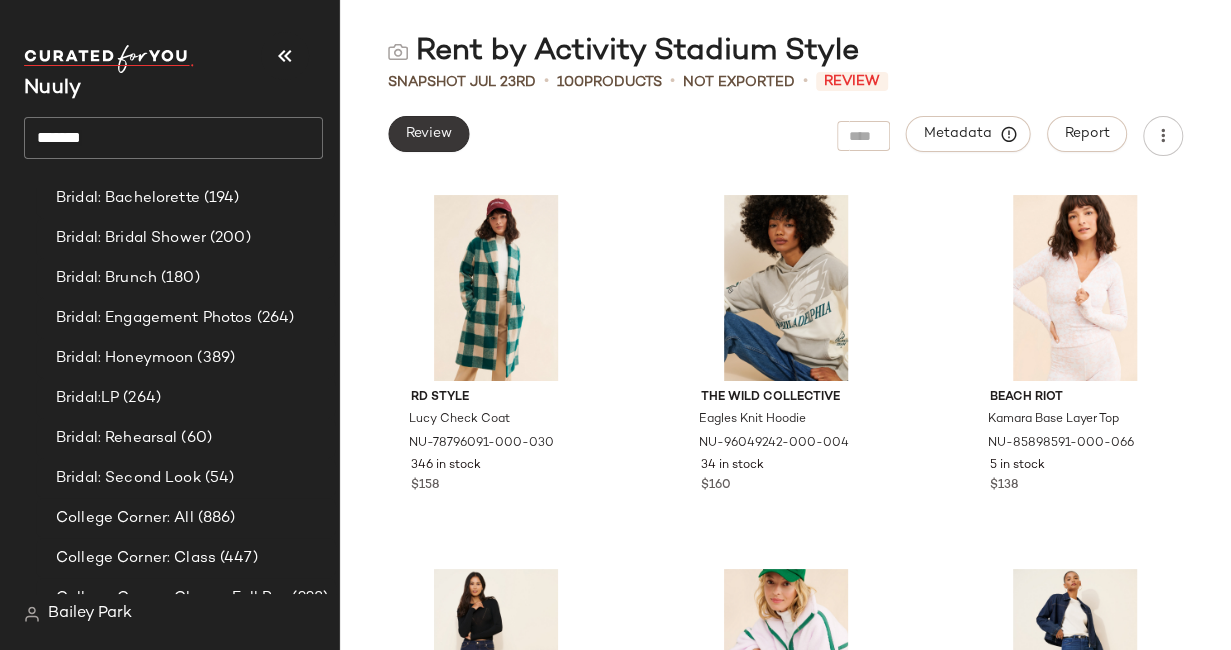 click on "Review" 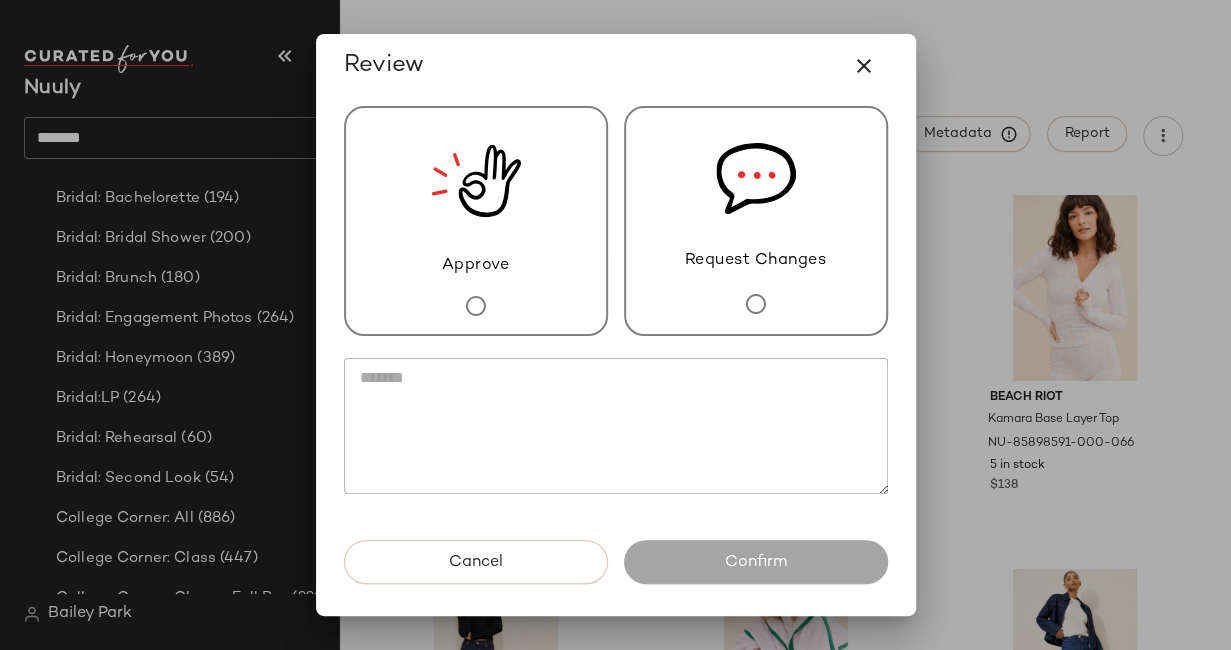 drag, startPoint x: 448, startPoint y: 175, endPoint x: 458, endPoint y: 200, distance: 26.925823 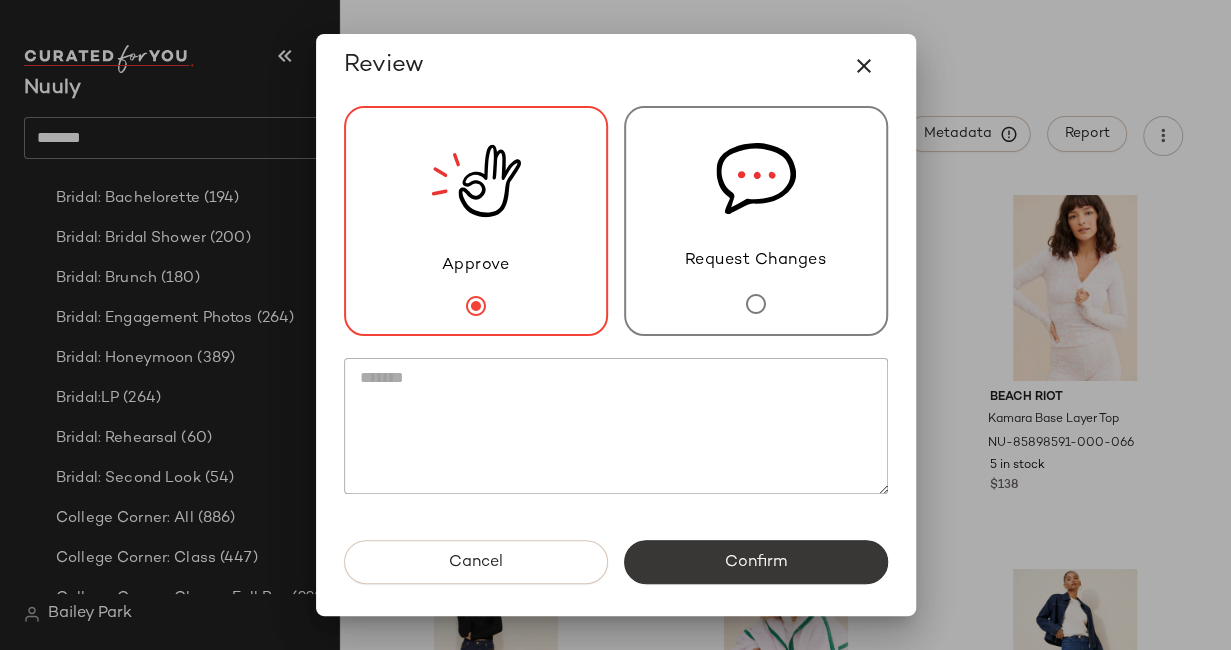 scroll, scrollTop: 0, scrollLeft: 0, axis: both 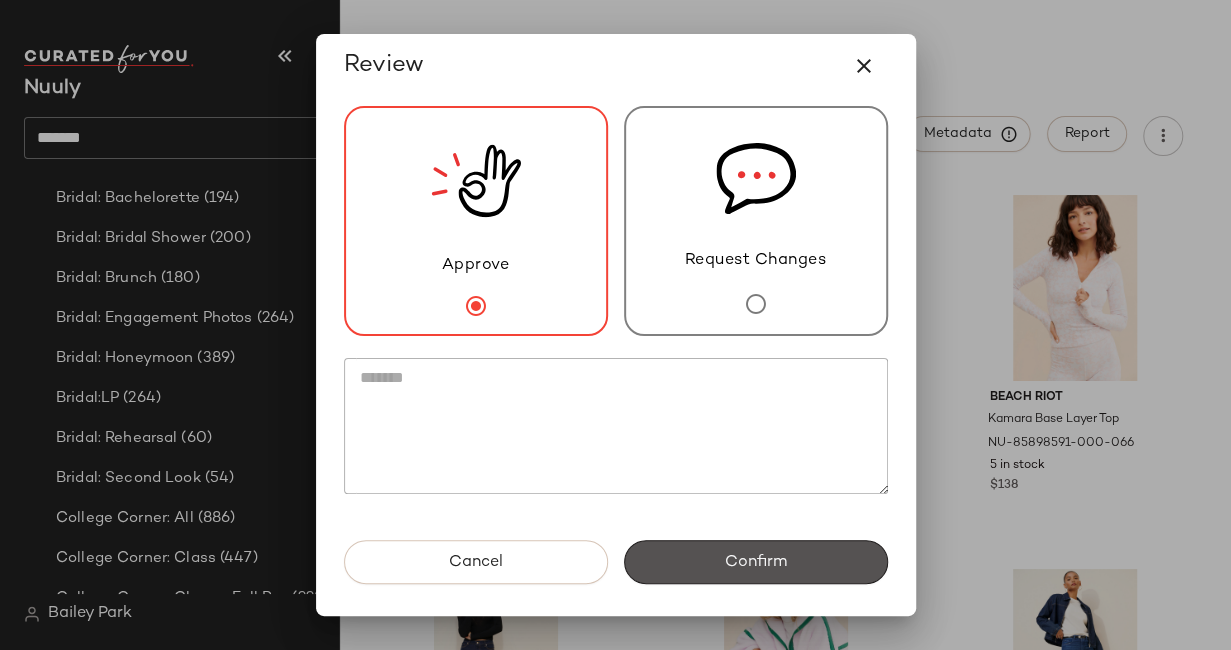 drag, startPoint x: 795, startPoint y: 549, endPoint x: 791, endPoint y: 500, distance: 49.162994 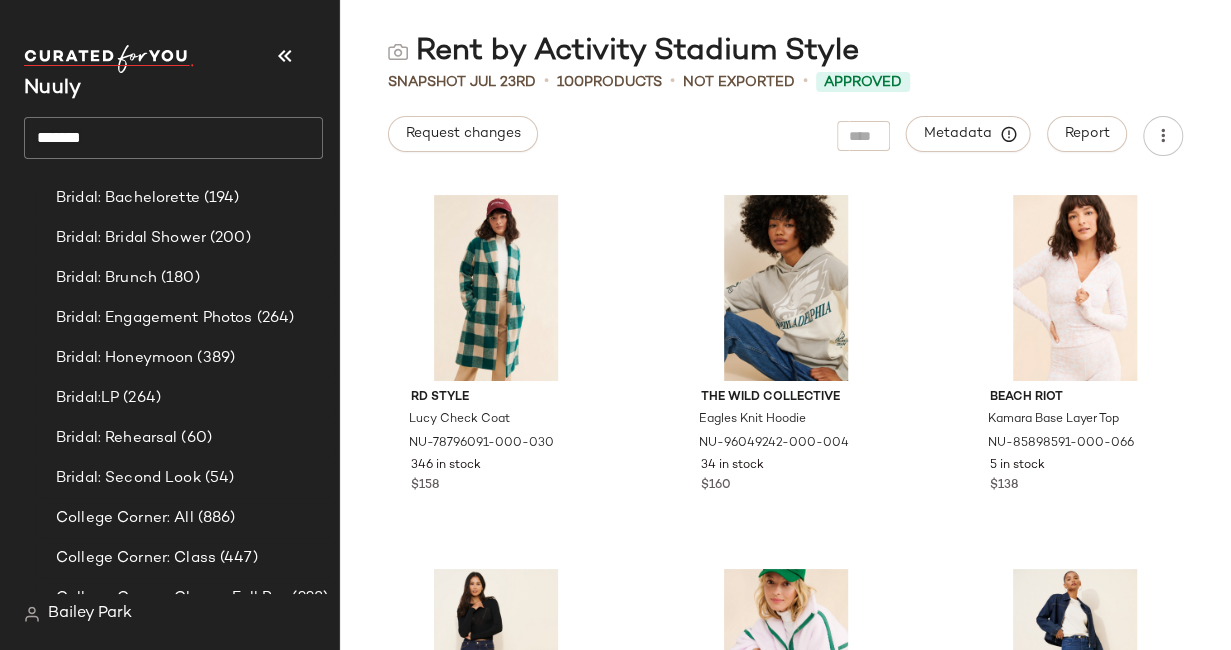click on "*******" 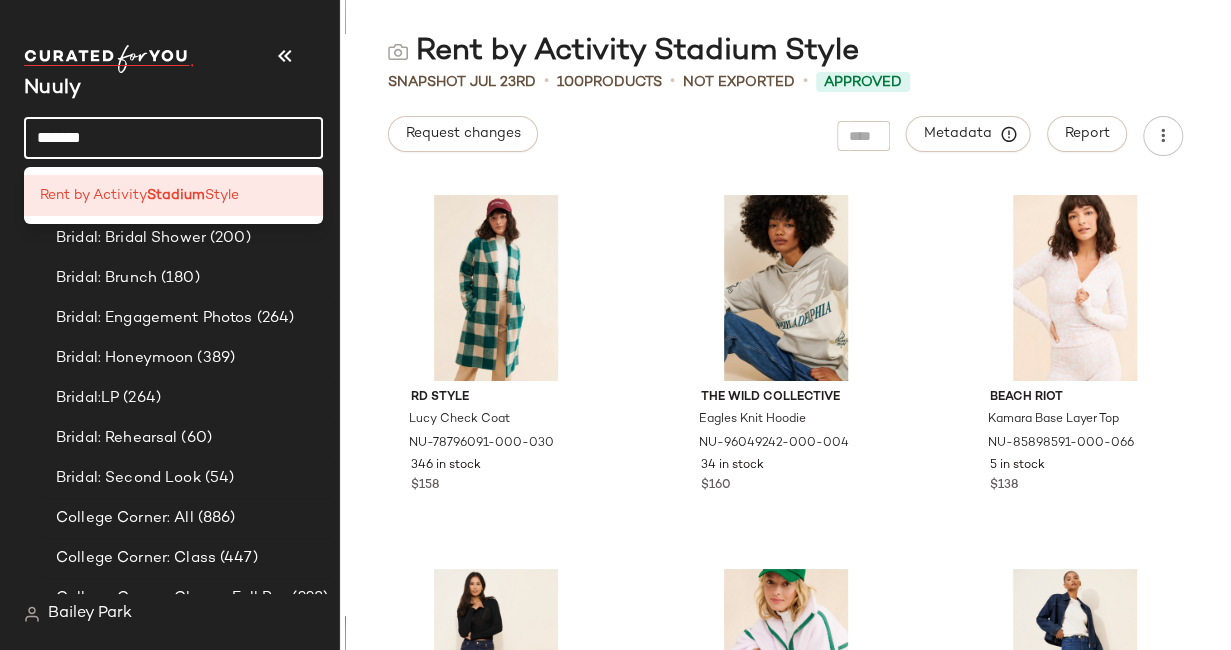 click on "*******" 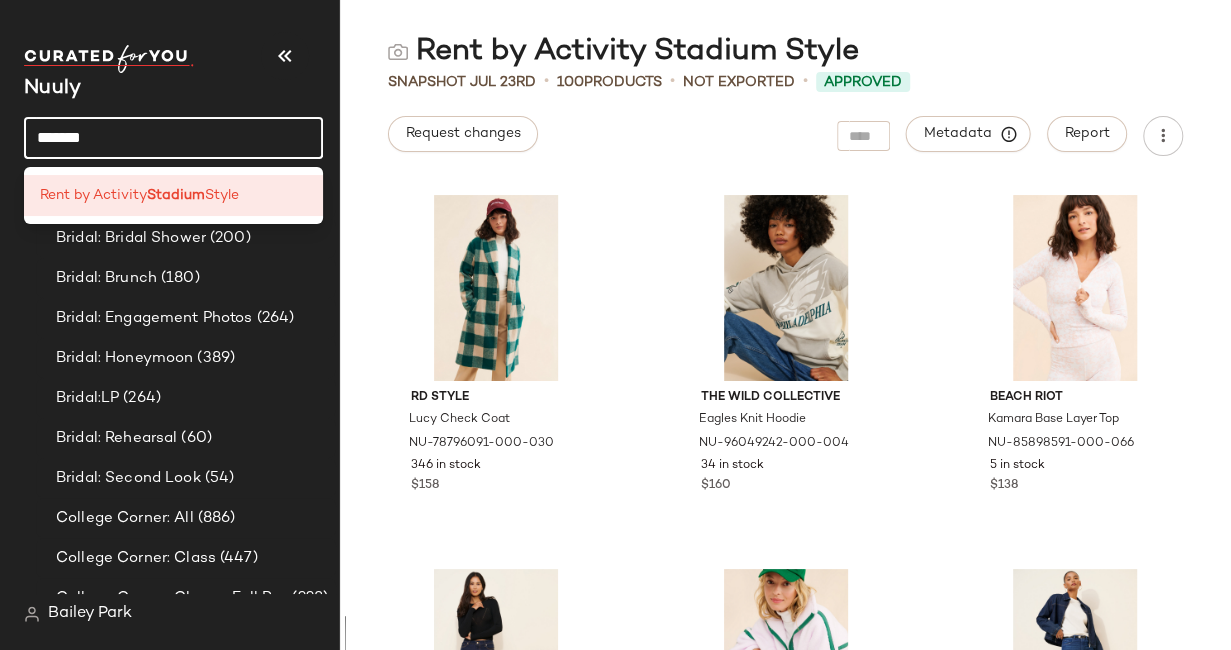 click on "*******" 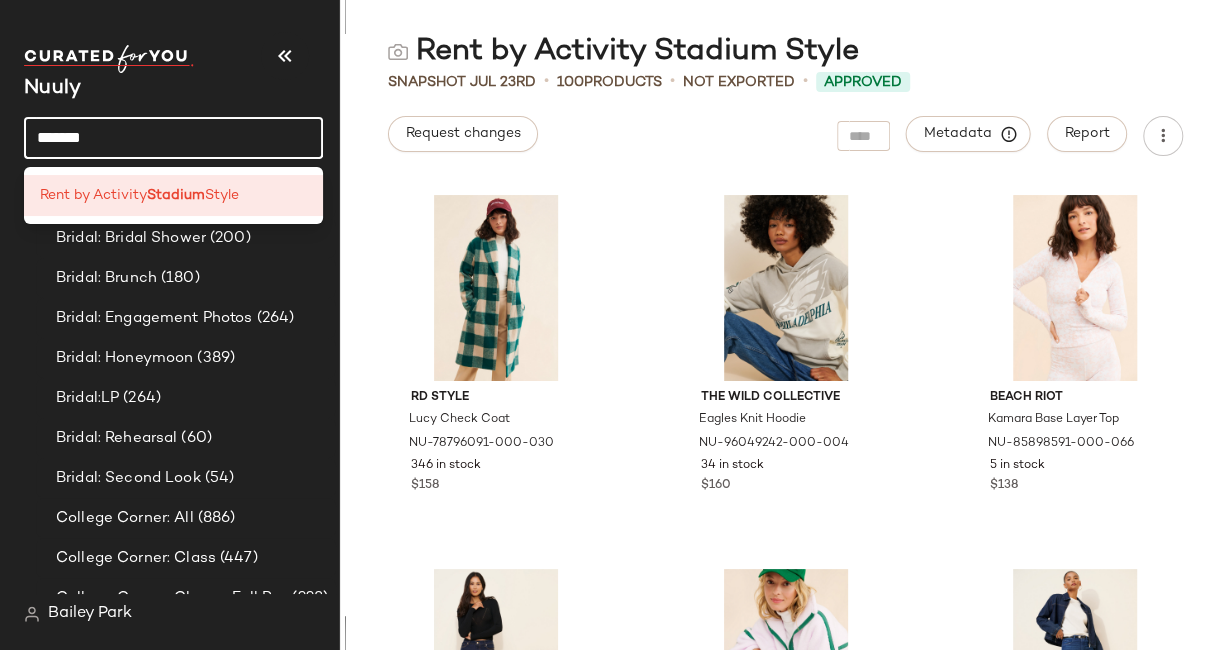 scroll, scrollTop: 0, scrollLeft: 0, axis: both 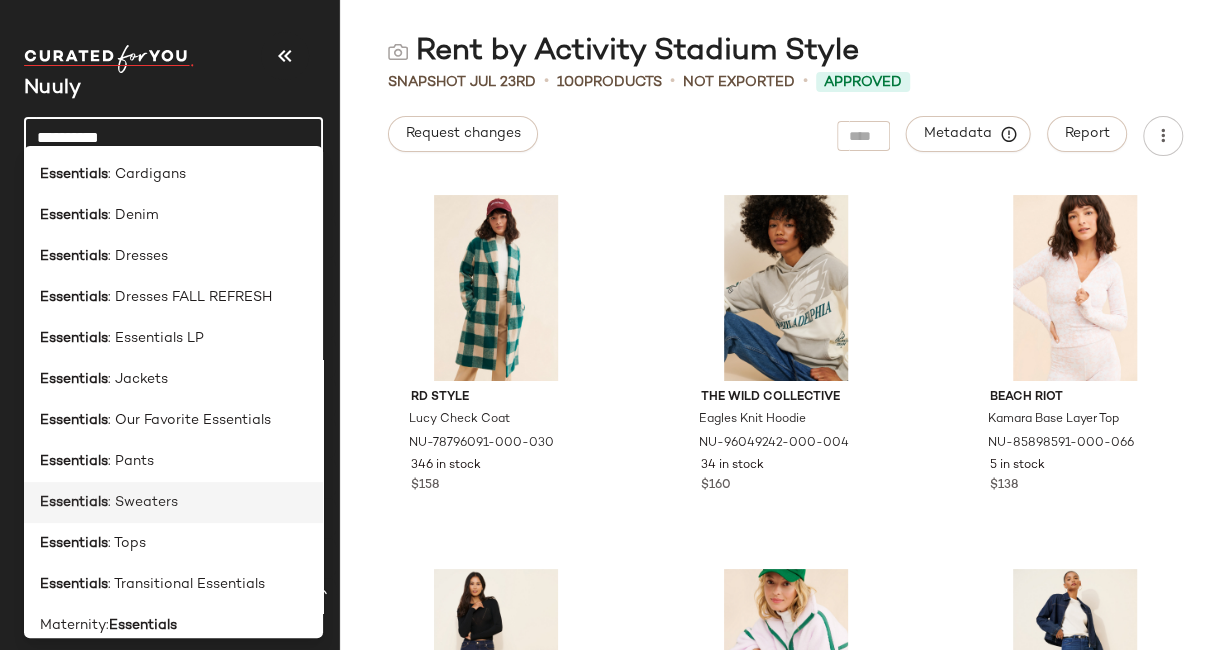 type on "**********" 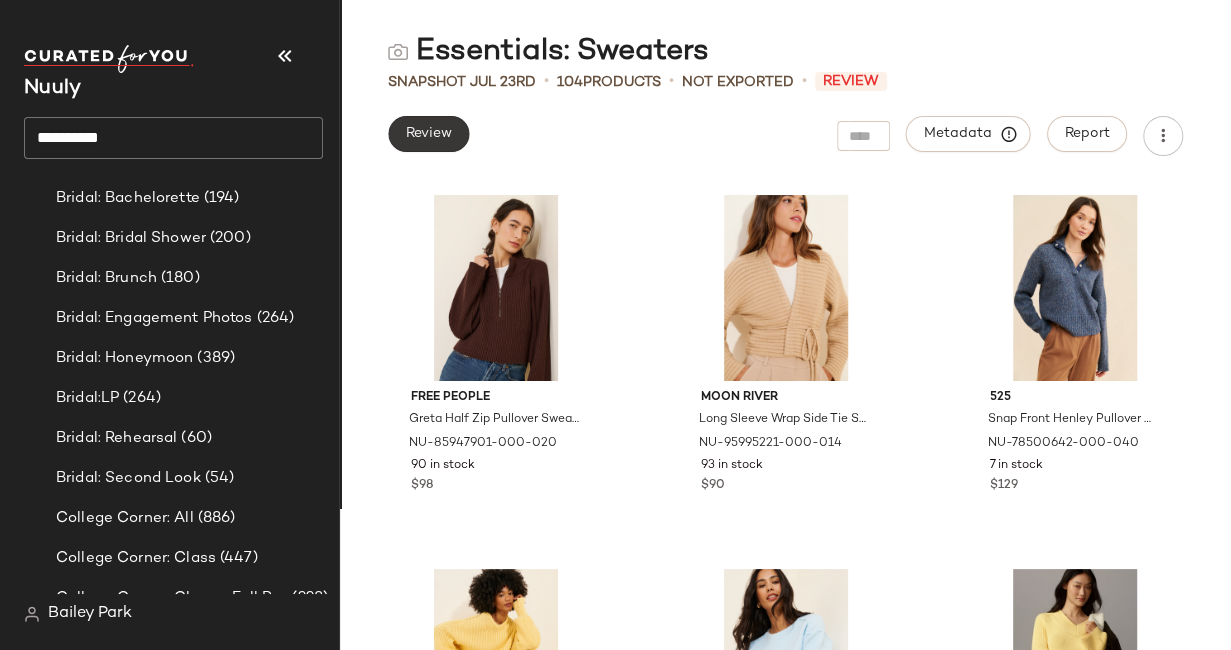 click on "Review" 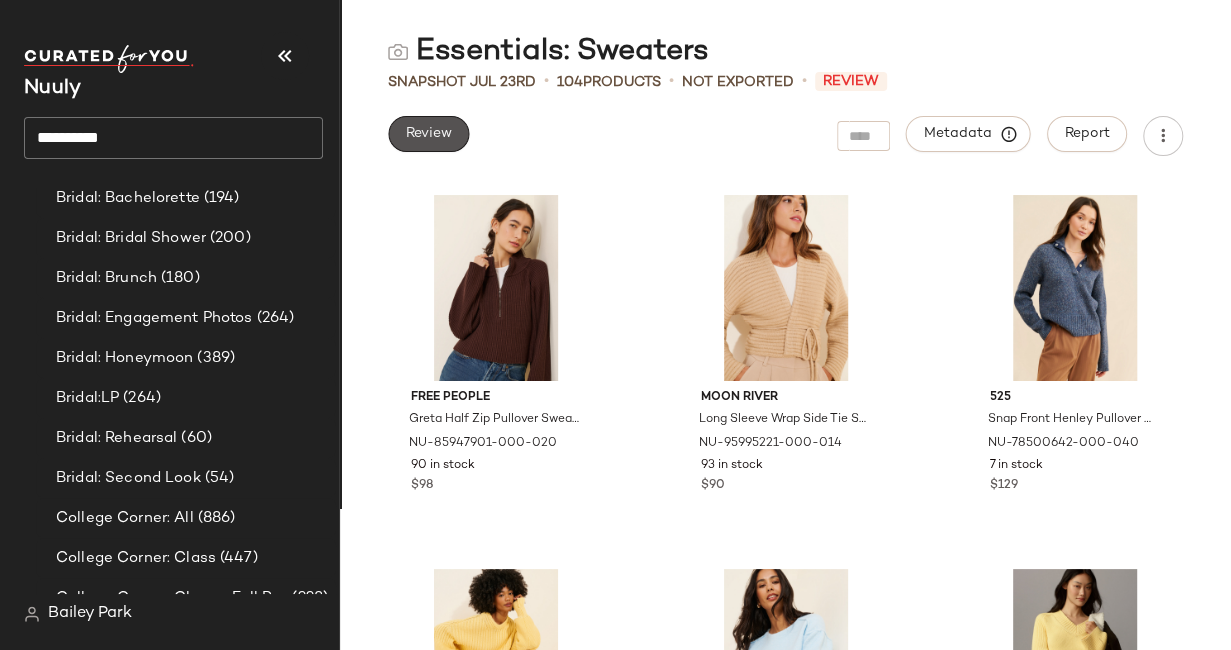 scroll, scrollTop: 0, scrollLeft: 0, axis: both 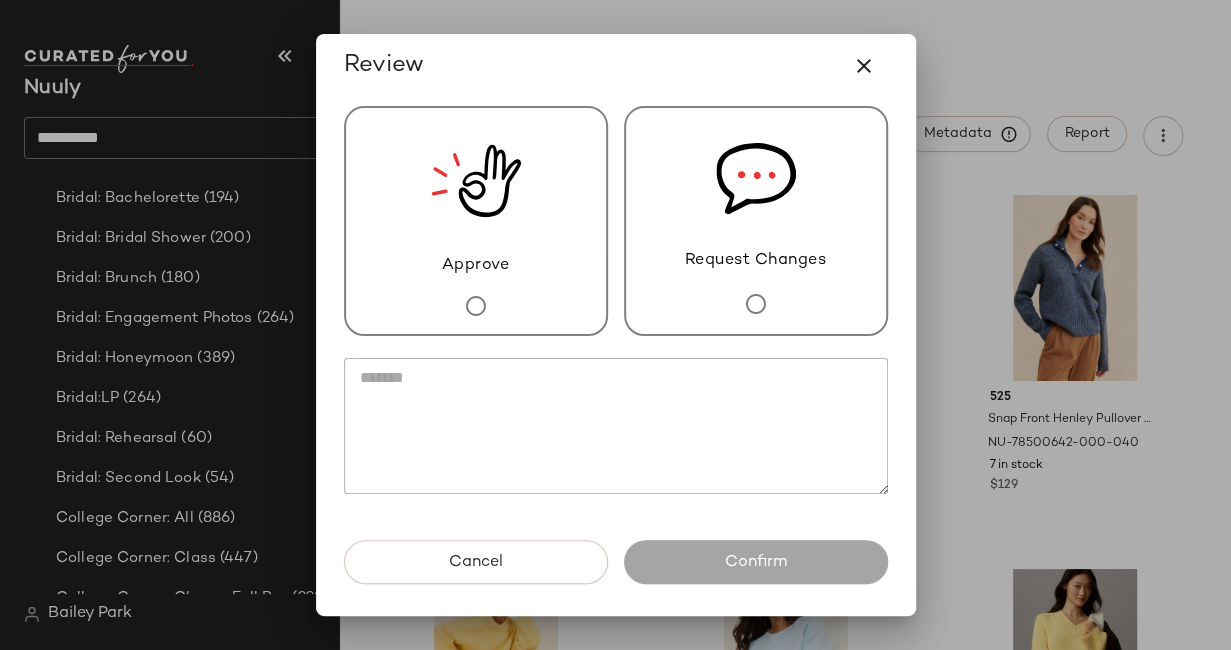 drag, startPoint x: 425, startPoint y: 190, endPoint x: 526, endPoint y: 338, distance: 179.17868 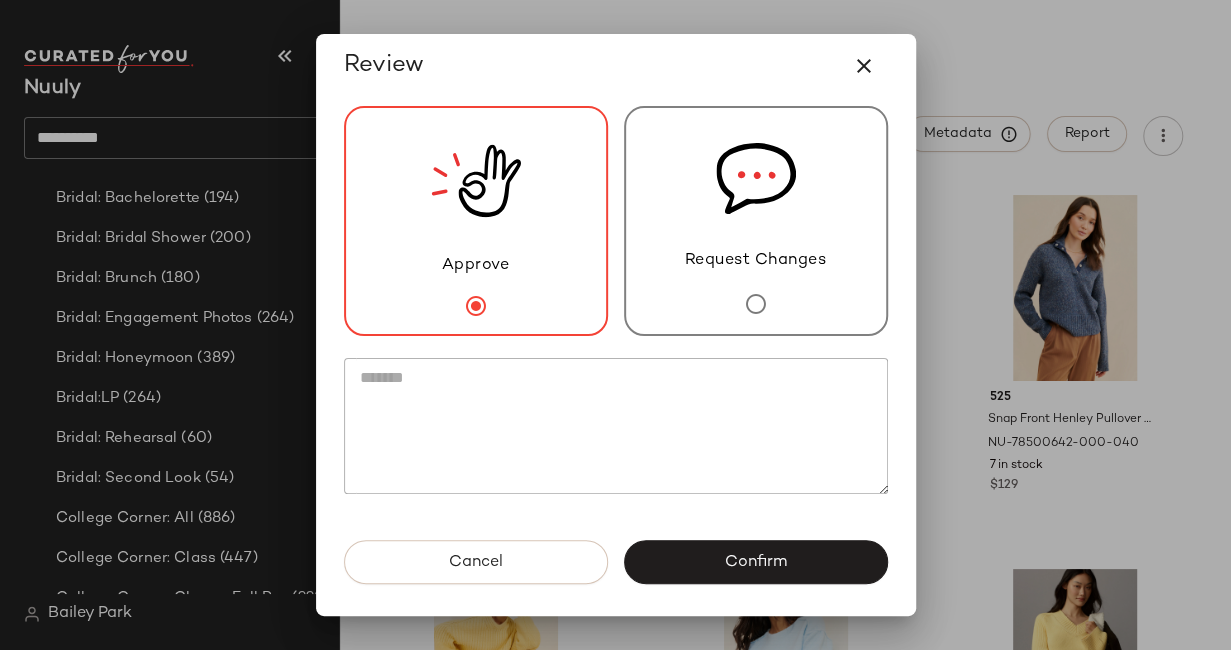 click on "Approve Request Changes" 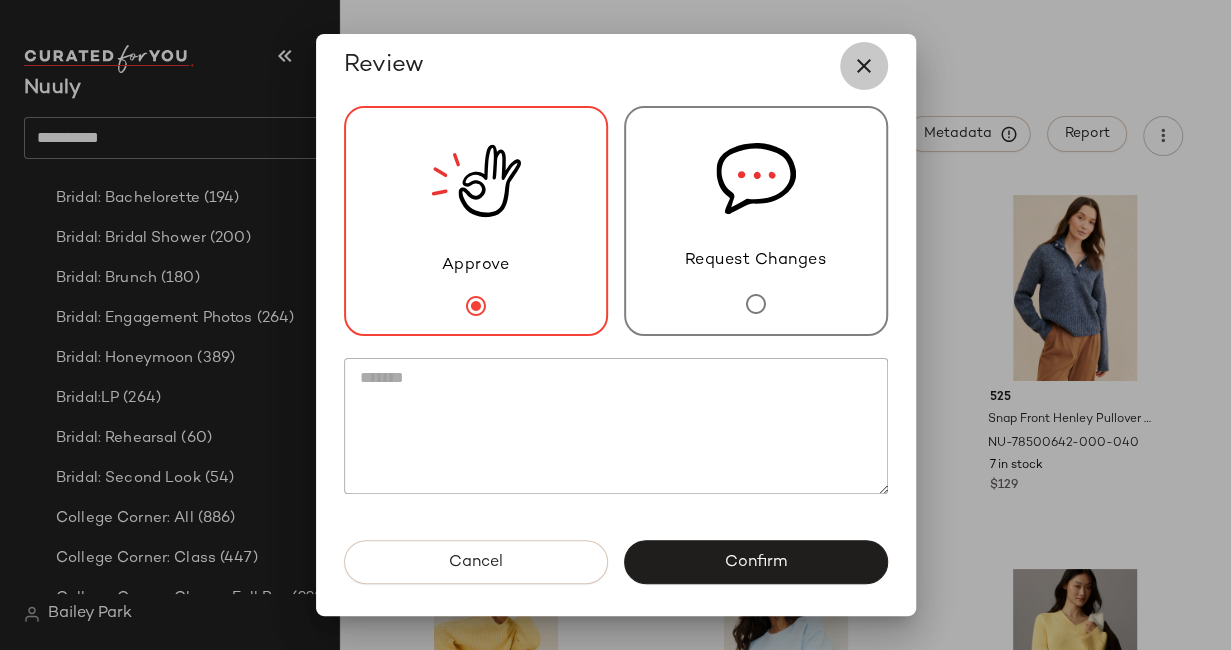 drag, startPoint x: 870, startPoint y: 70, endPoint x: 798, endPoint y: 90, distance: 74.726166 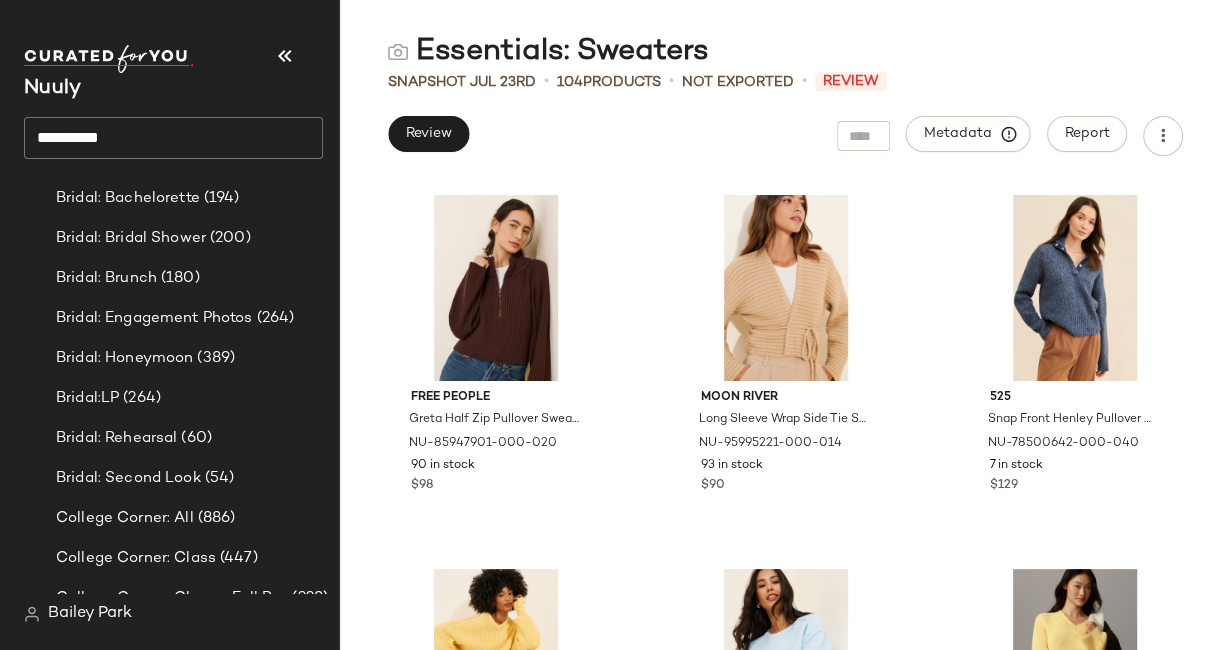 click on "**********" 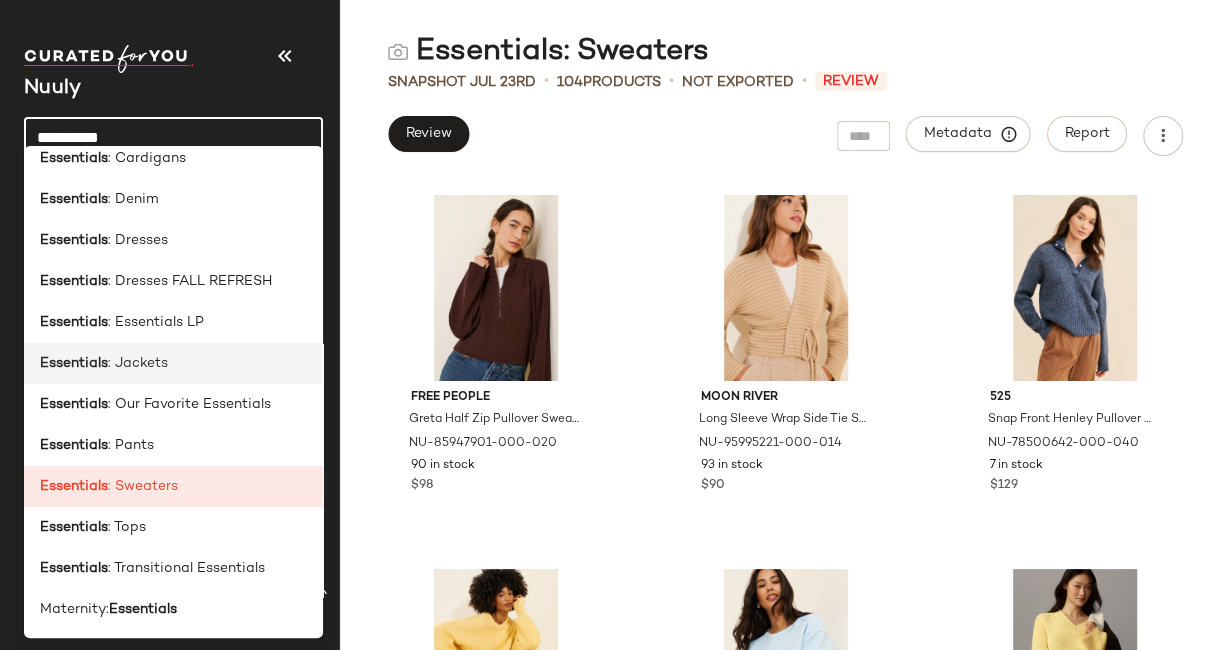 scroll, scrollTop: 58, scrollLeft: 0, axis: vertical 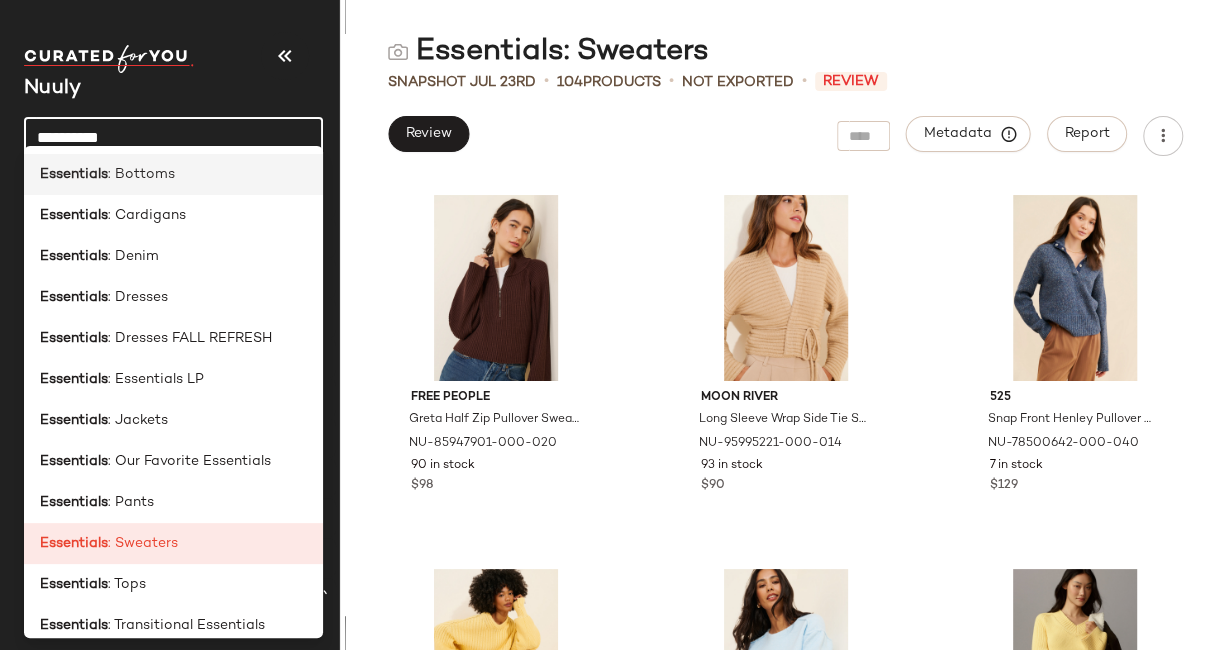 click on ": Bottoms" at bounding box center (141, 174) 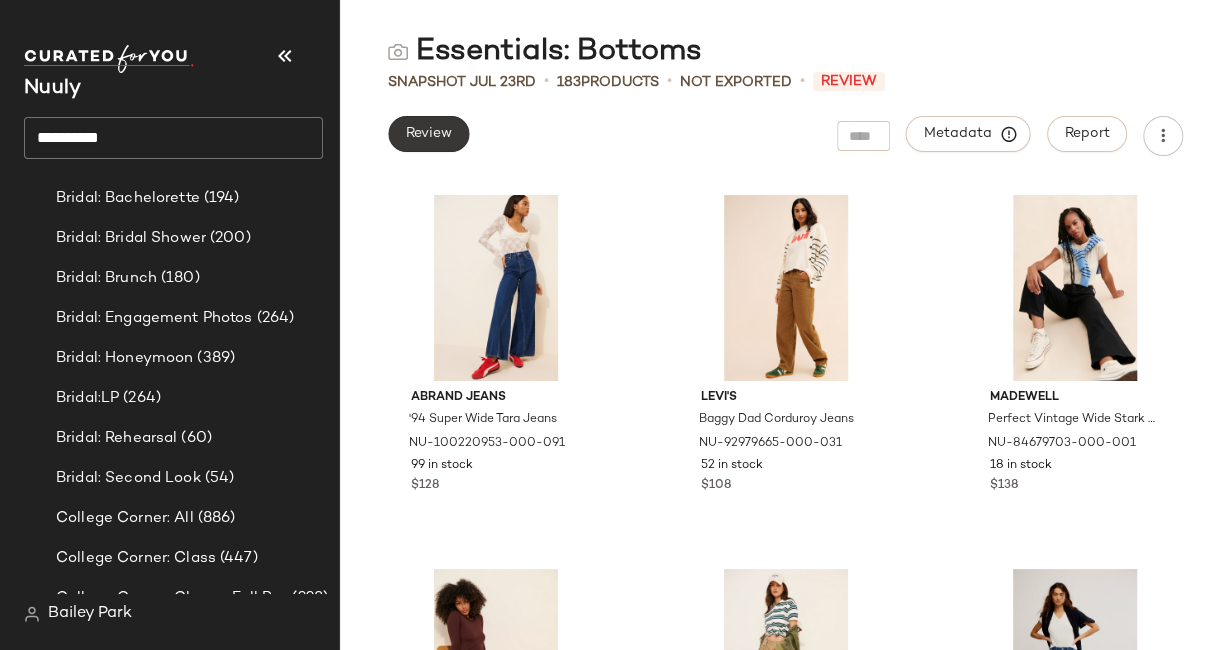 click on "Review" at bounding box center (428, 134) 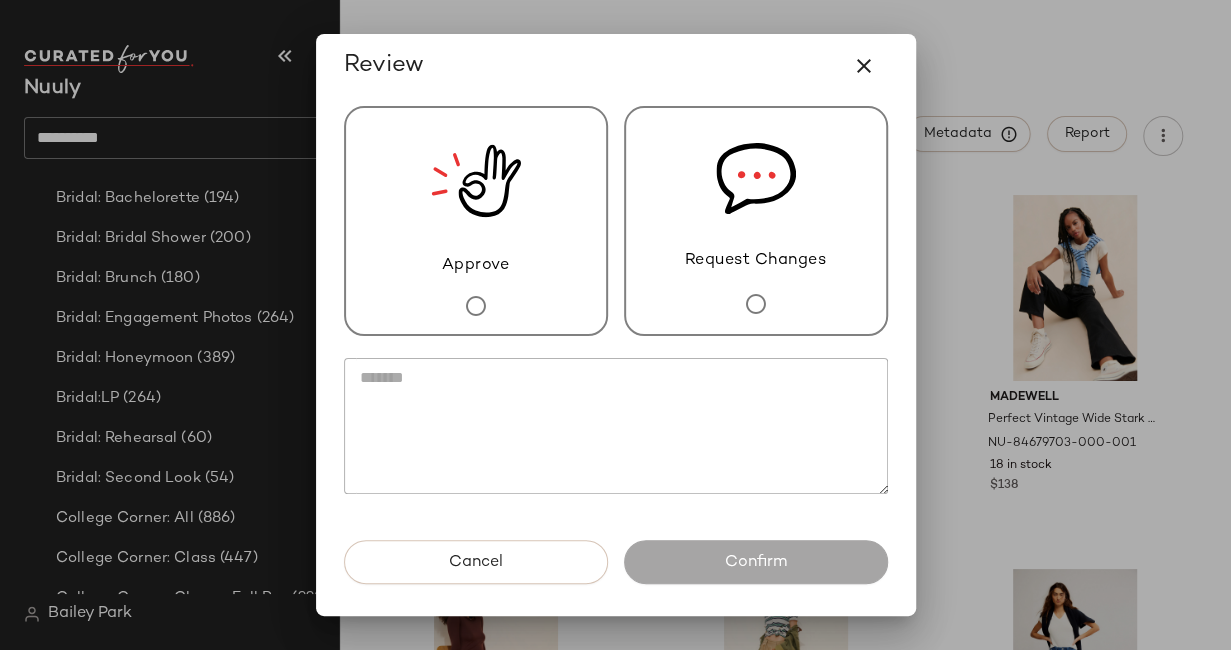 click 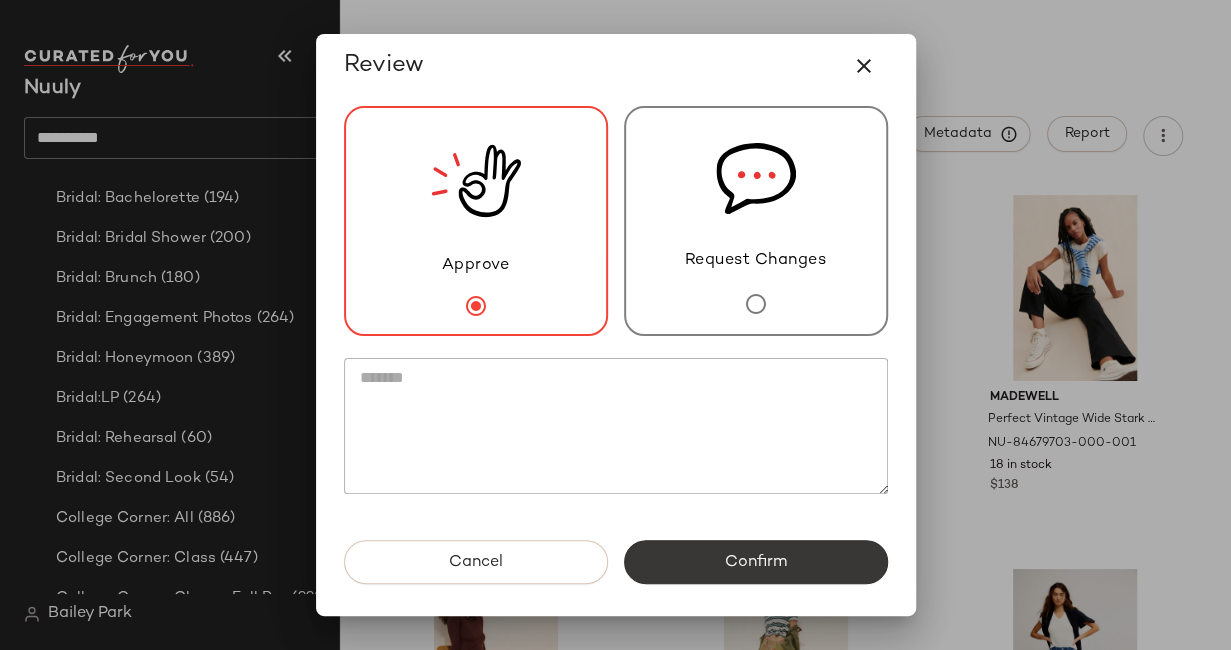 click on "Confirm" at bounding box center [756, 562] 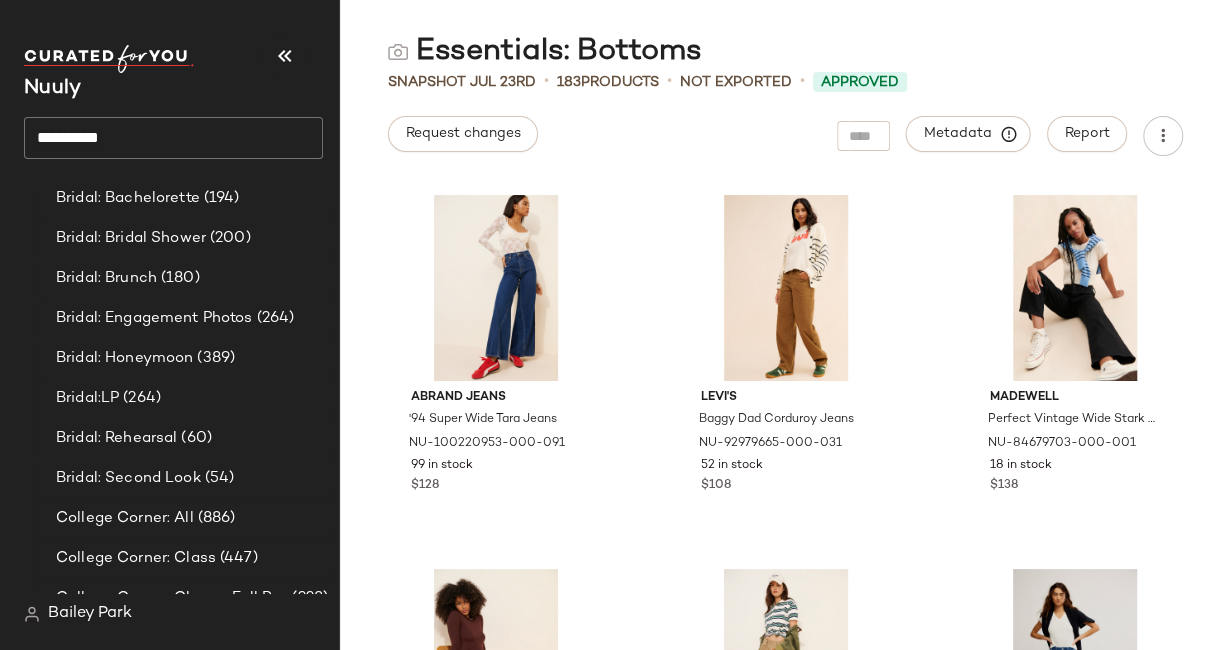 click on "**********" 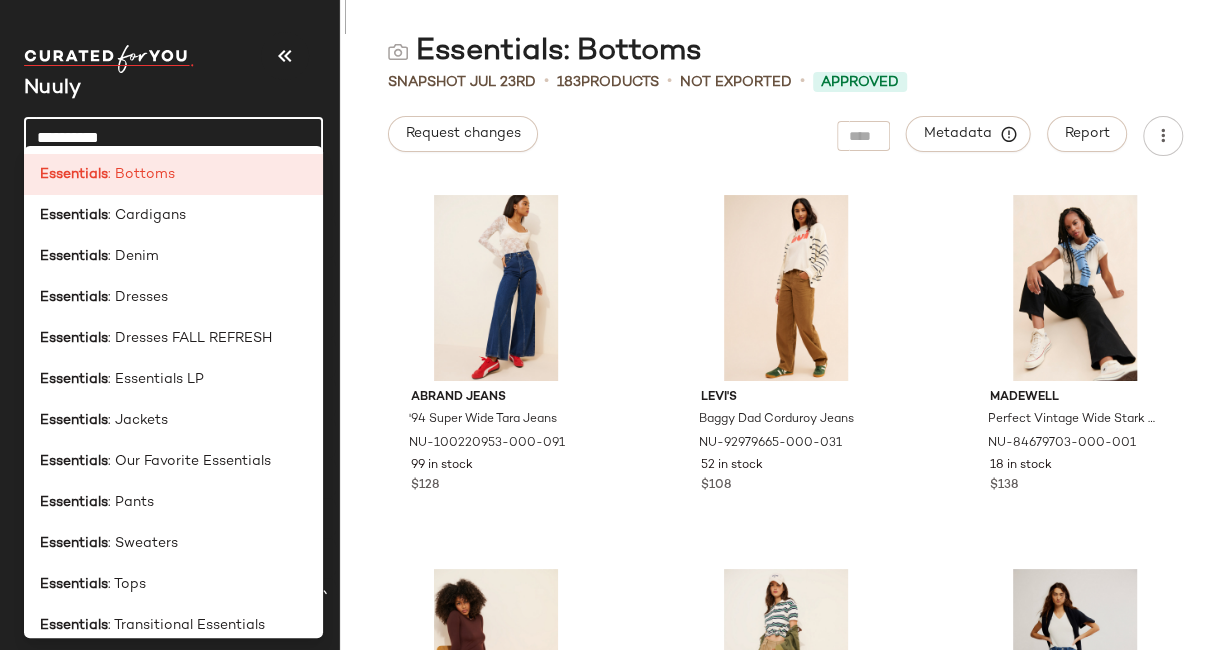 click on "**********" 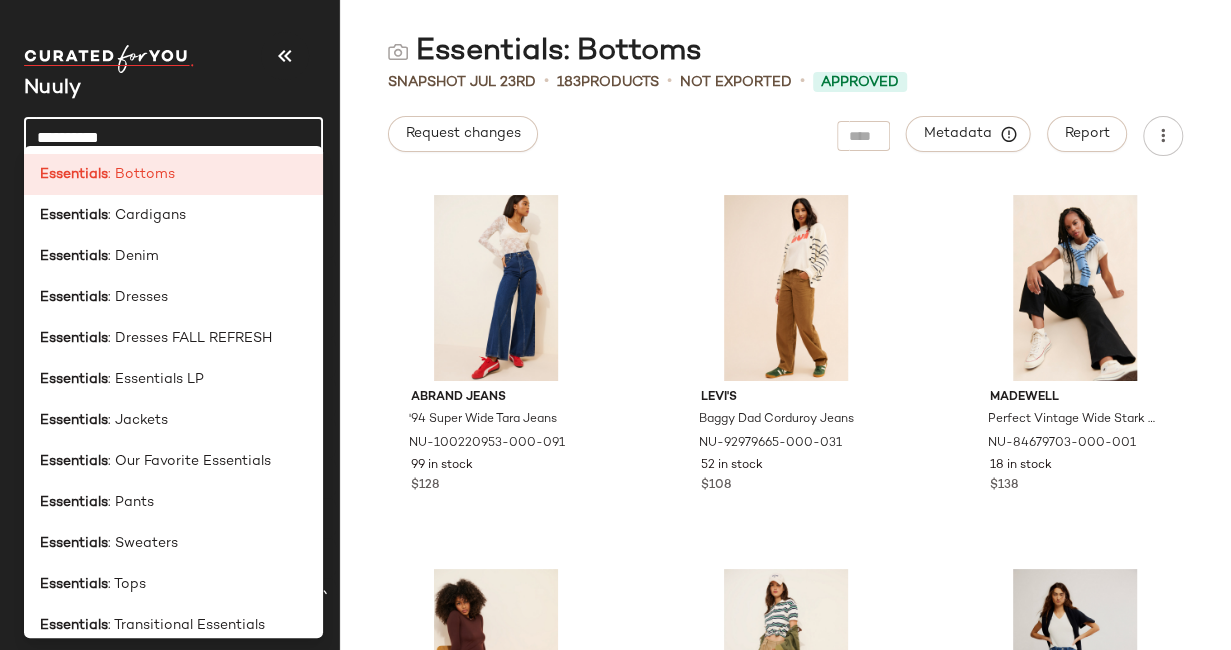 click on "**********" 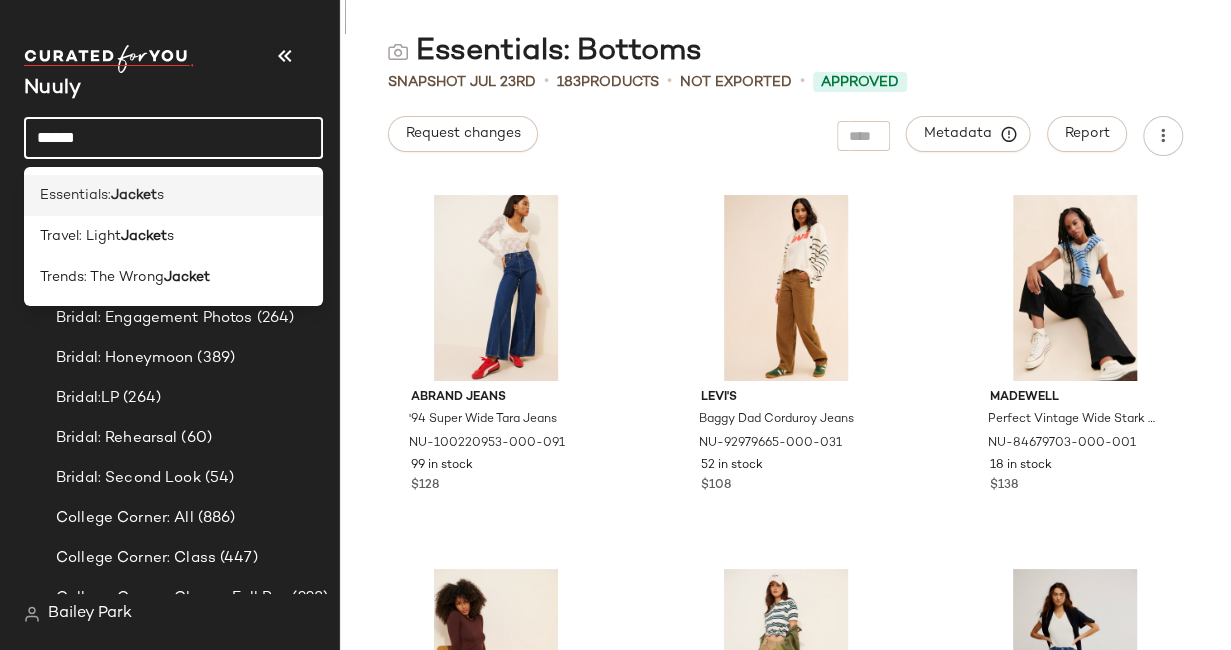 click on "Essentials:  Jacket s" 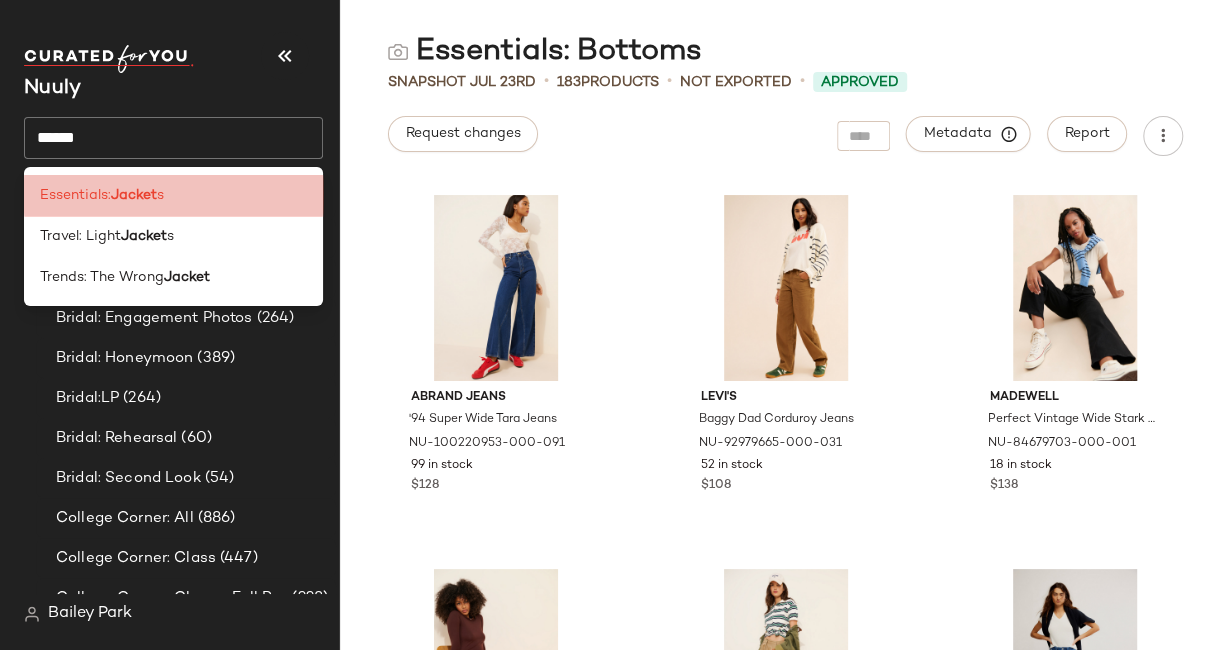 scroll, scrollTop: 0, scrollLeft: 0, axis: both 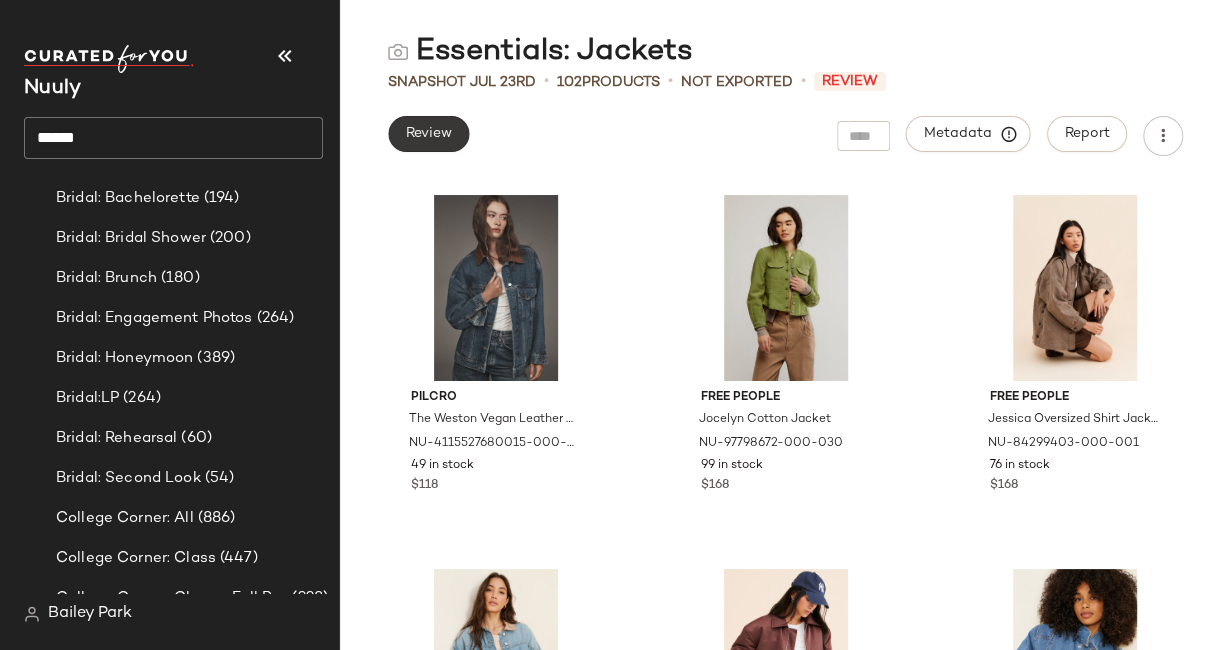 click on "Review" at bounding box center (428, 134) 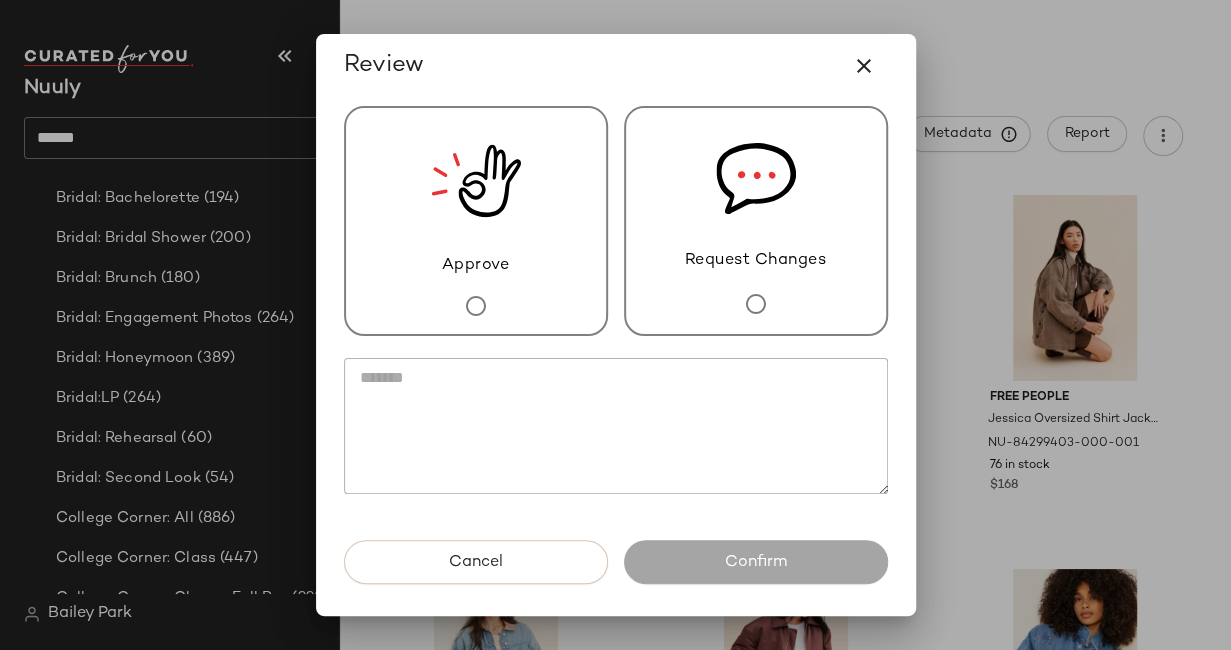 click 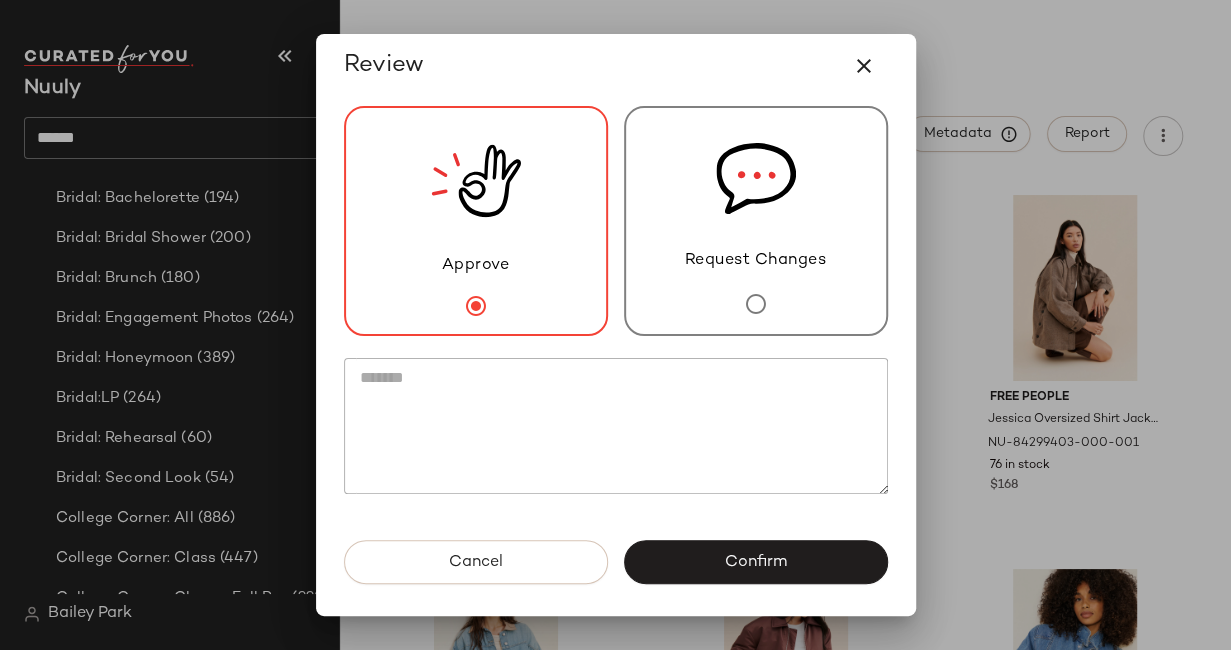 click on "Confirm" at bounding box center (756, 562) 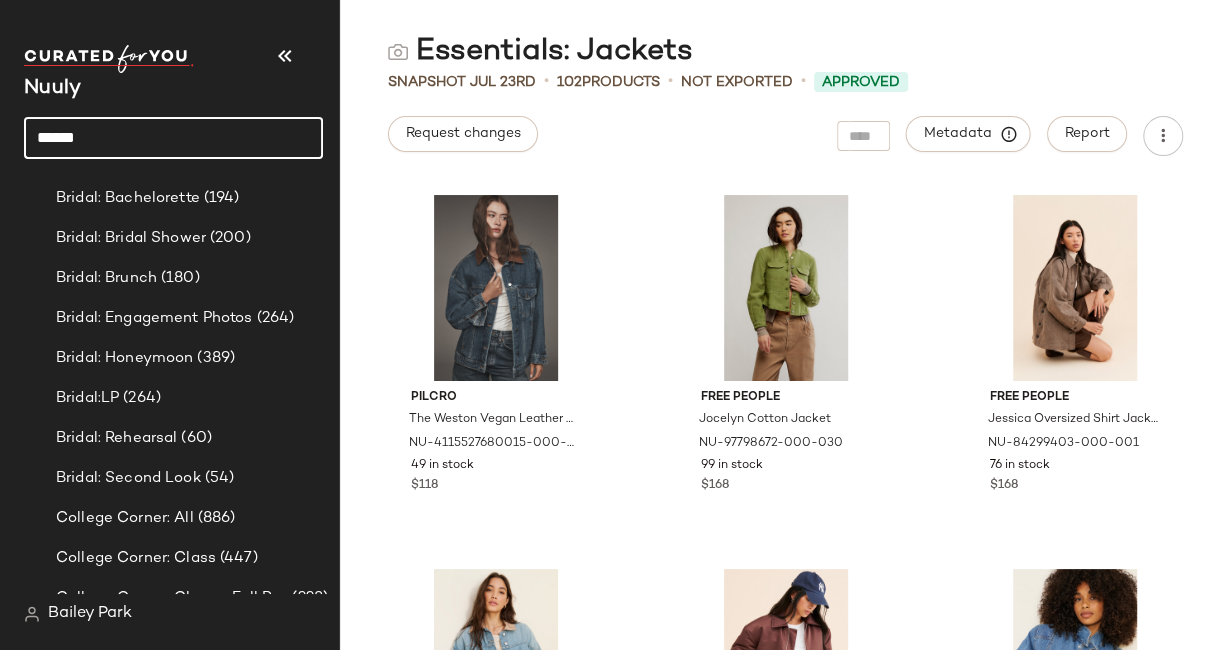 click on "******" 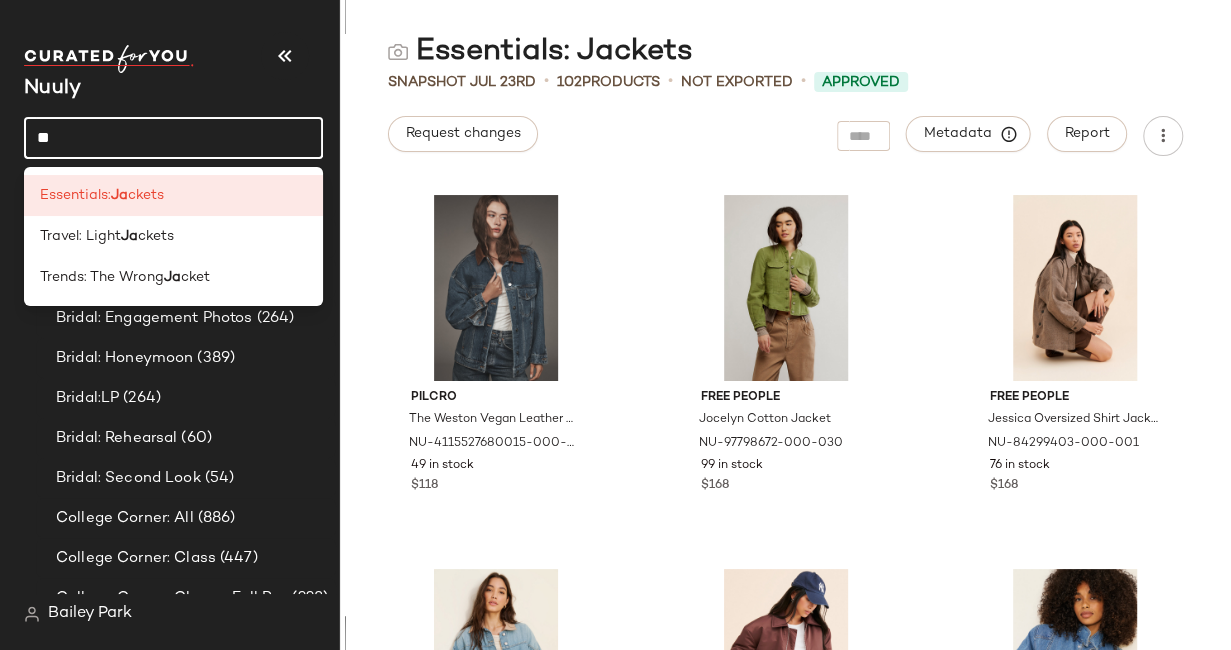type on "*" 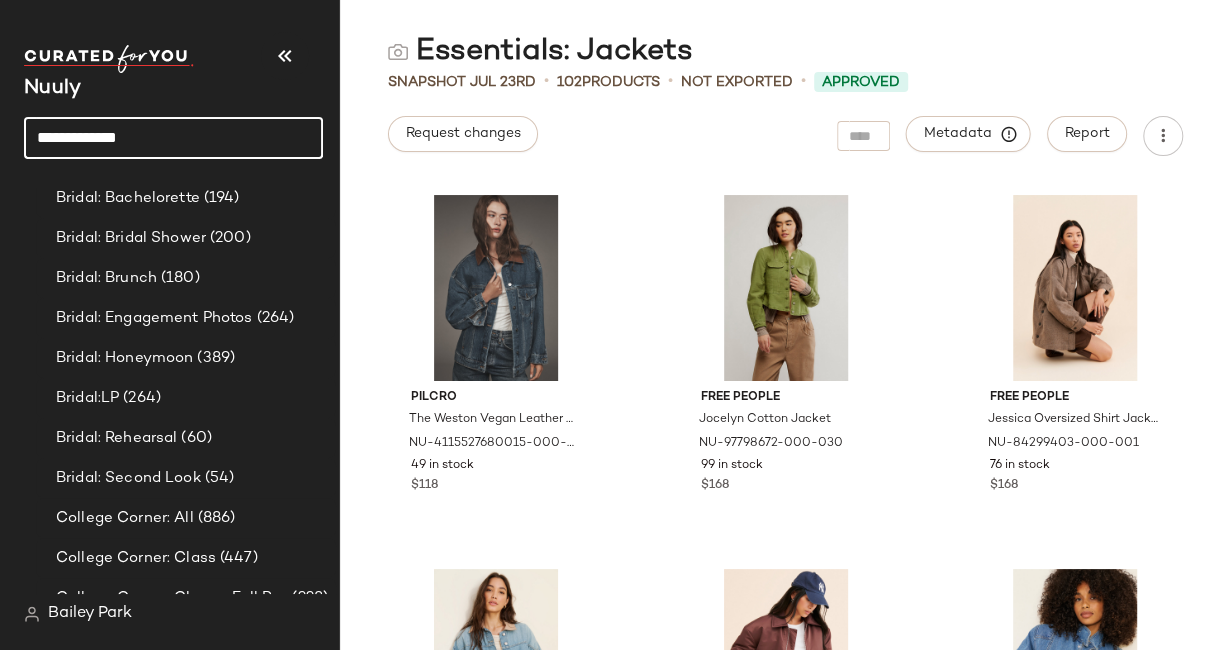 click on "**********" 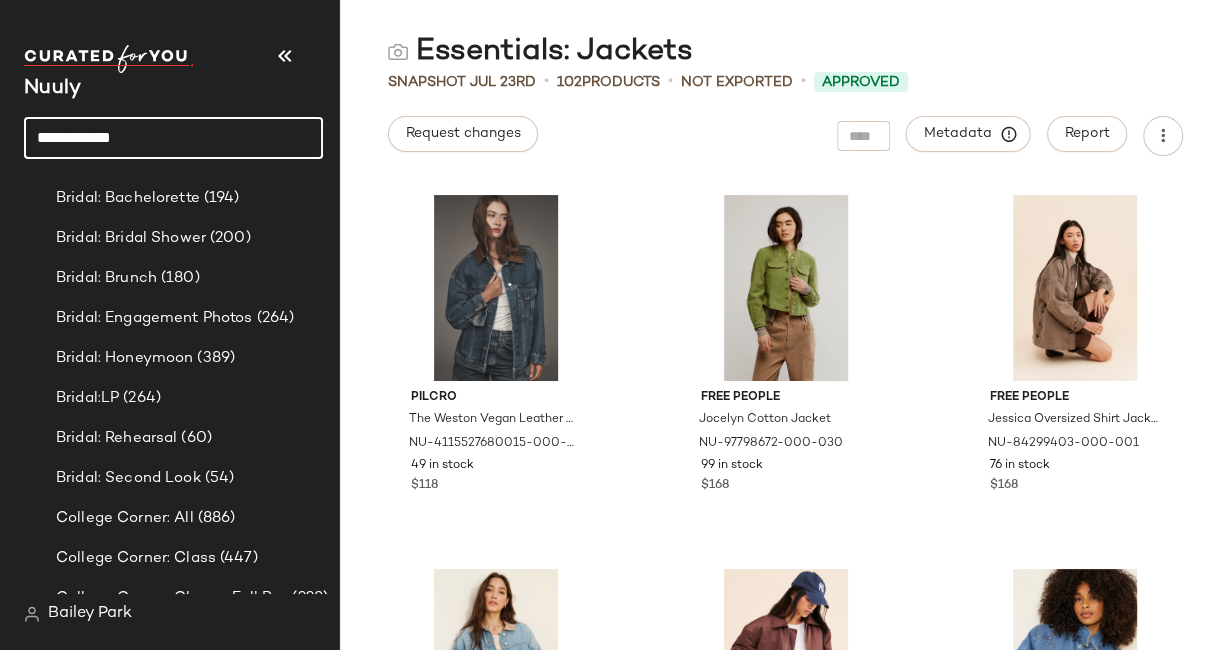 type on "**********" 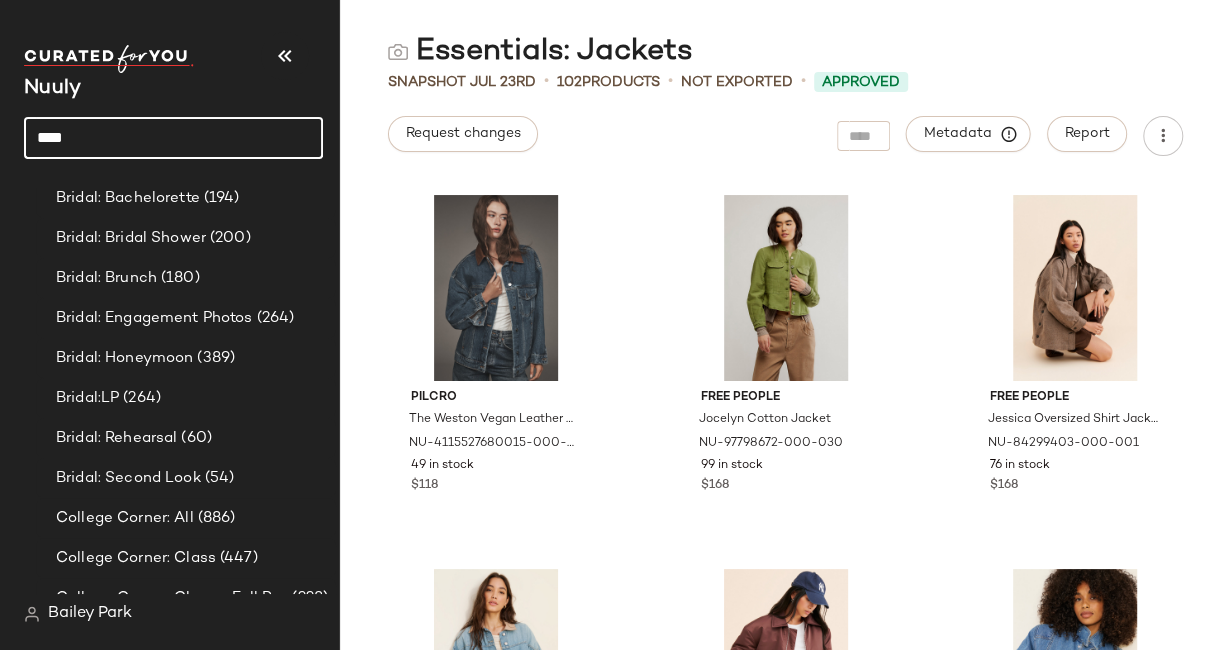 type on "*****" 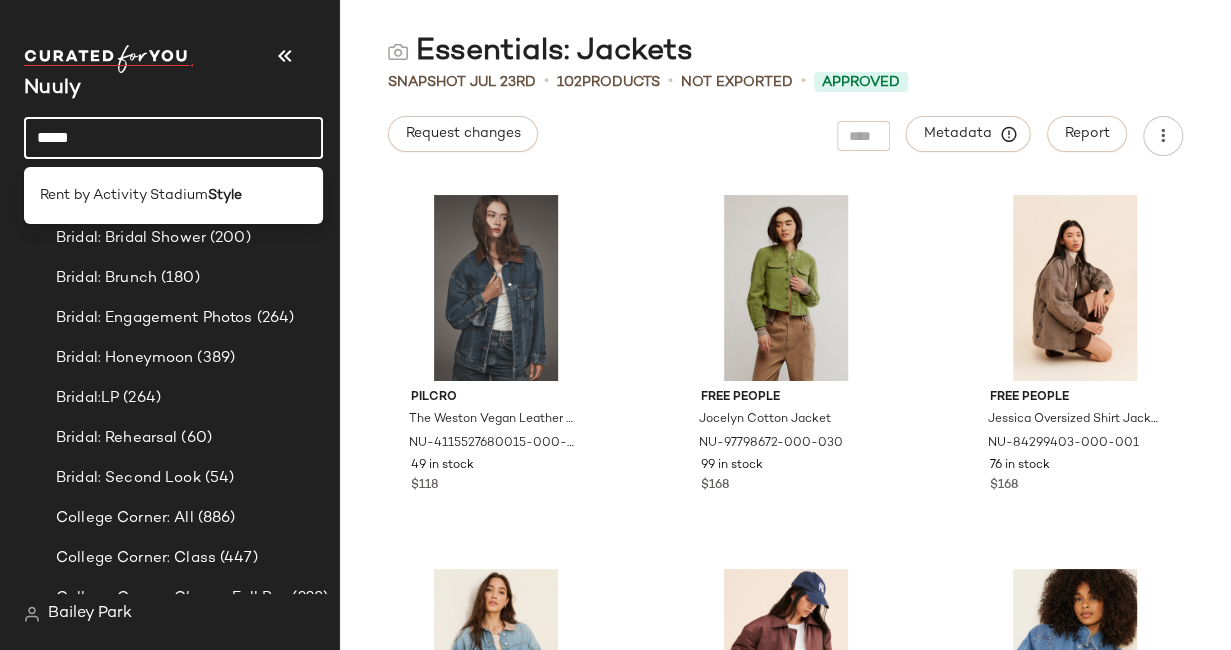 click on "*****" 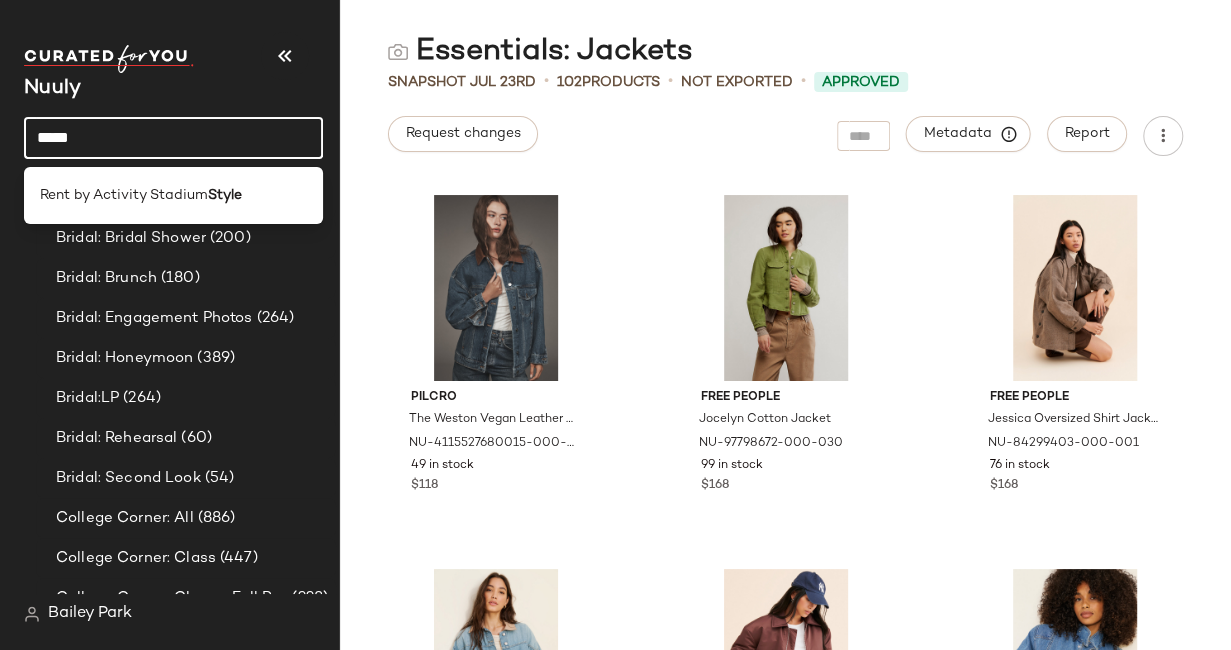 click on "*****" 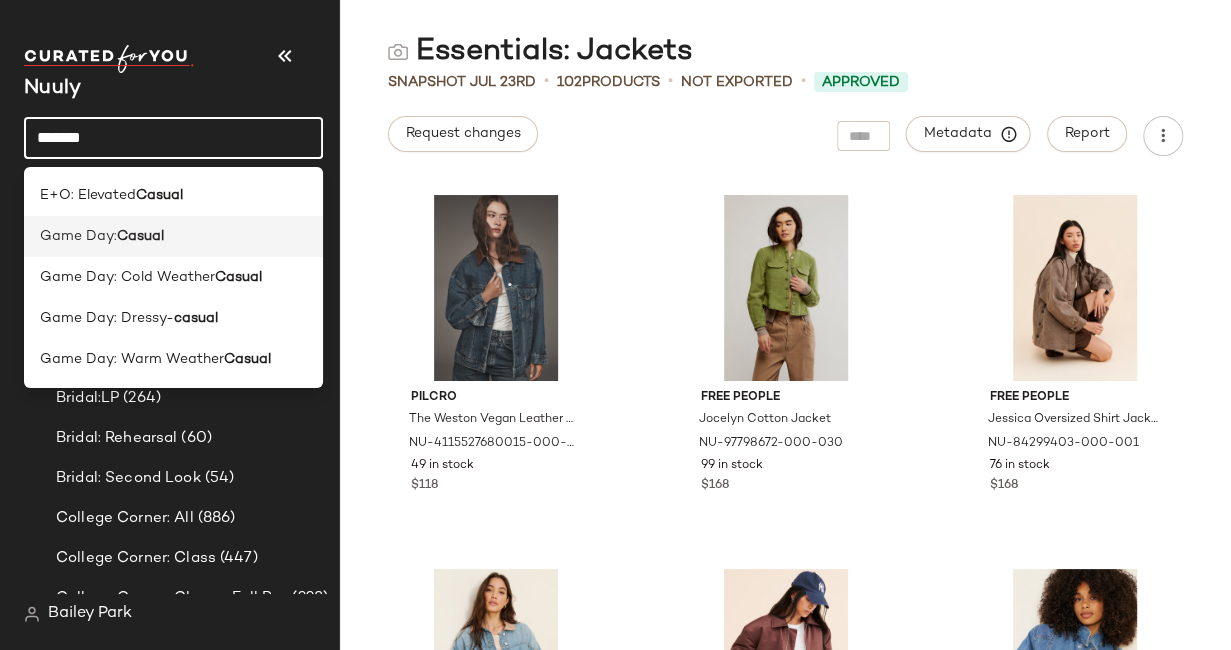type on "******" 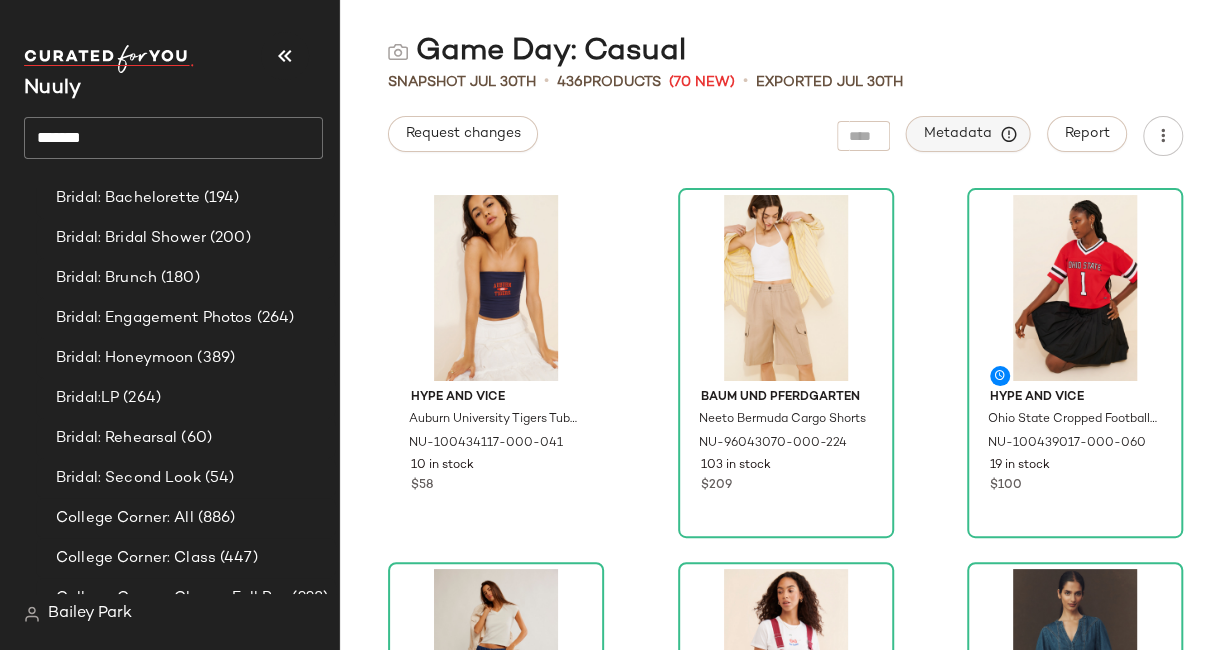 scroll, scrollTop: 0, scrollLeft: 1, axis: horizontal 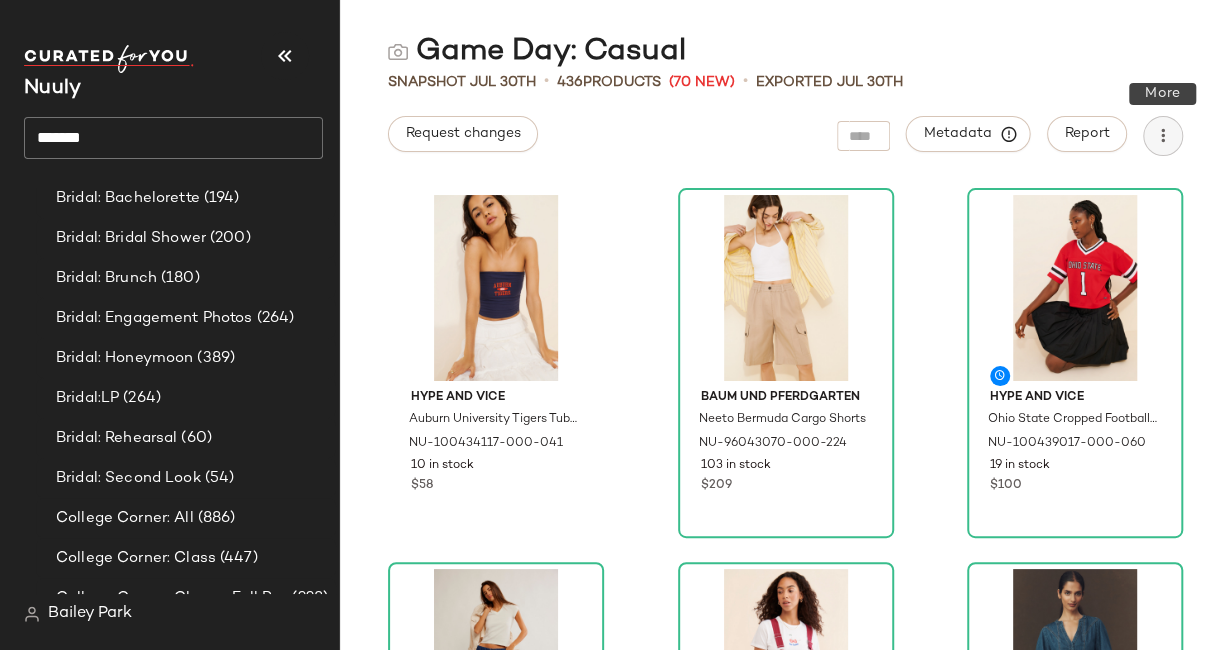 click 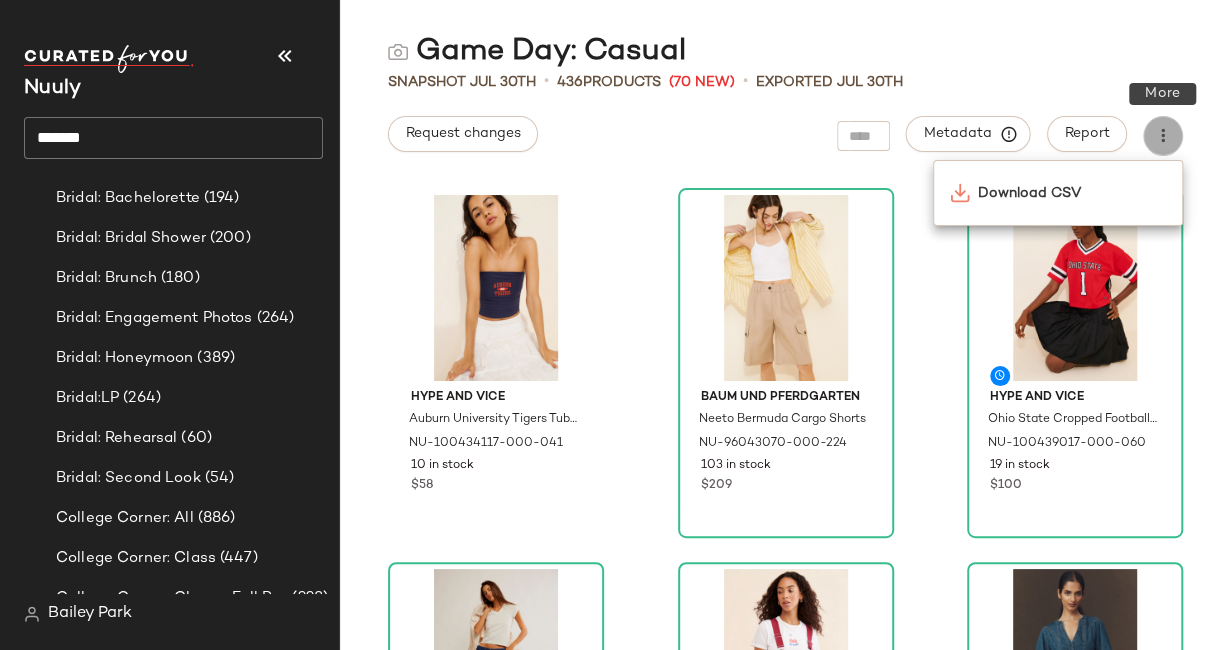 scroll, scrollTop: 0, scrollLeft: 0, axis: both 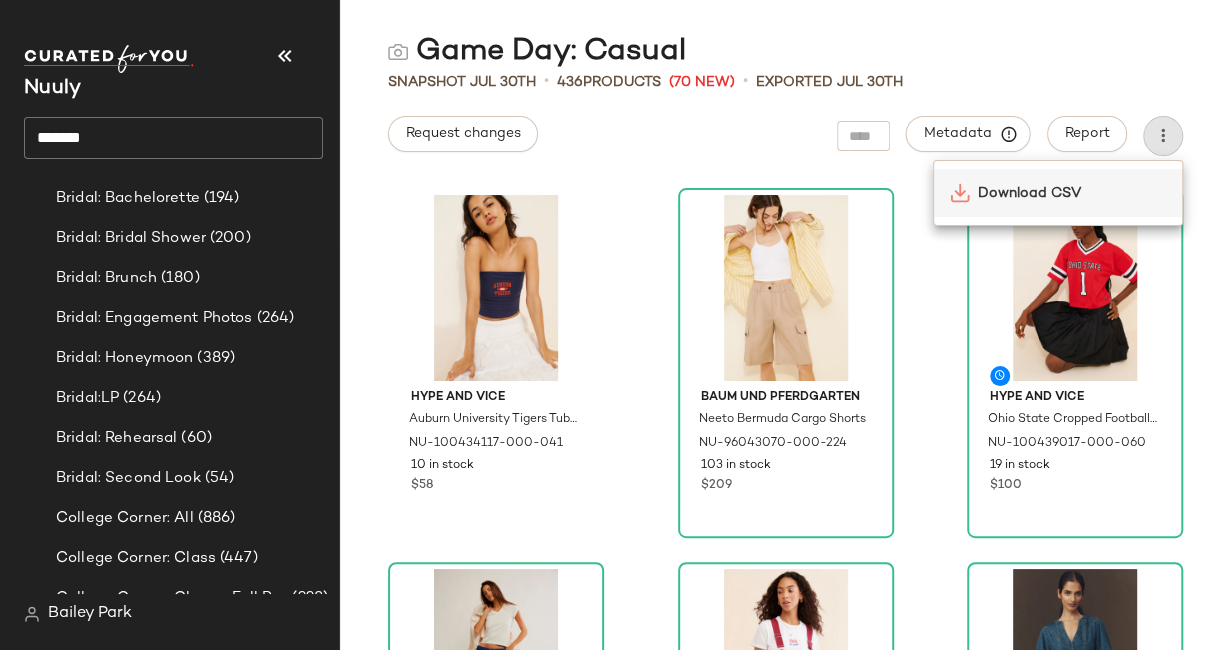 click on "Download CSV" at bounding box center (1072, 193) 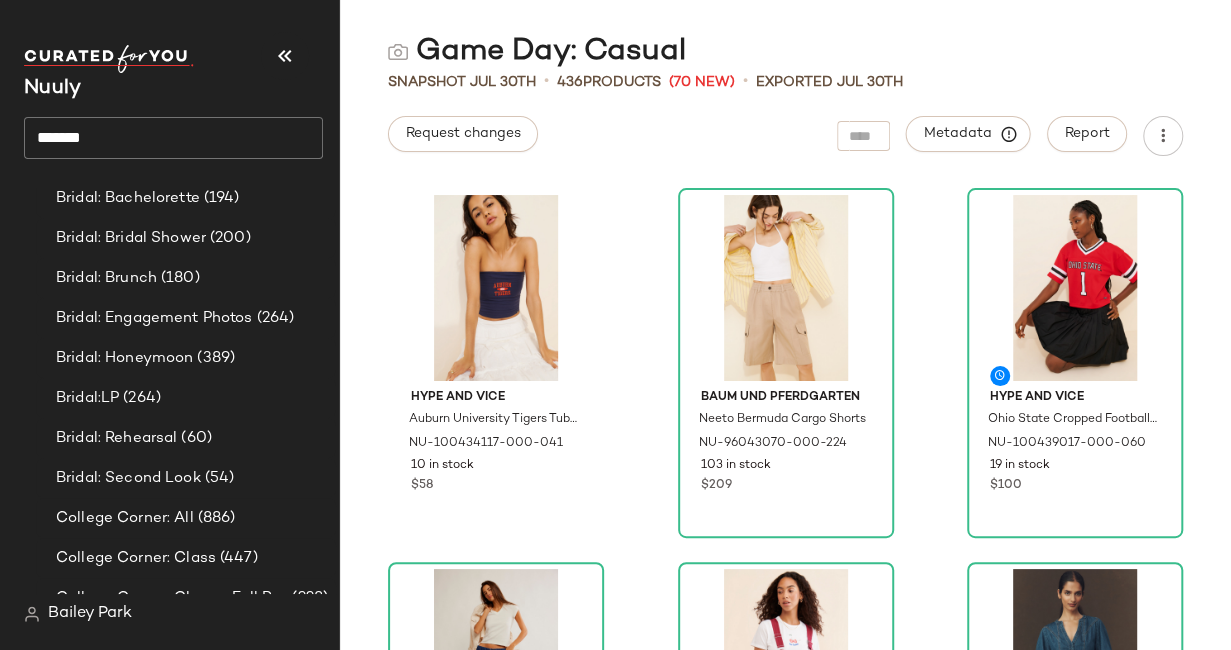 scroll, scrollTop: 0, scrollLeft: 0, axis: both 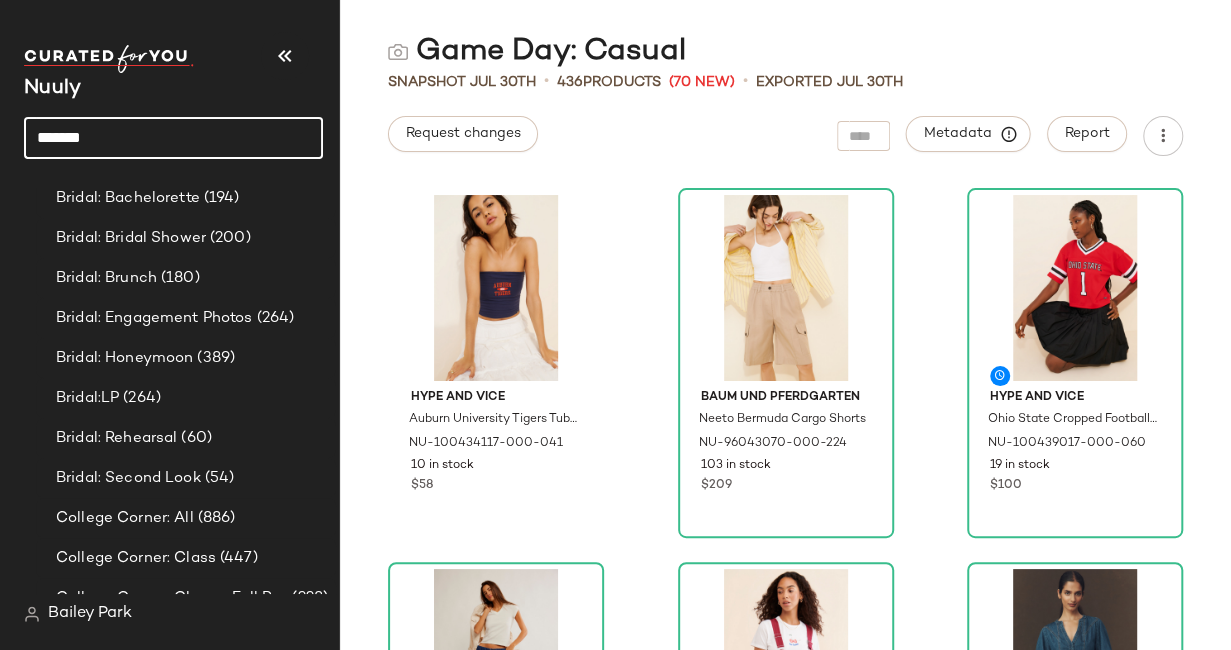click on "******" 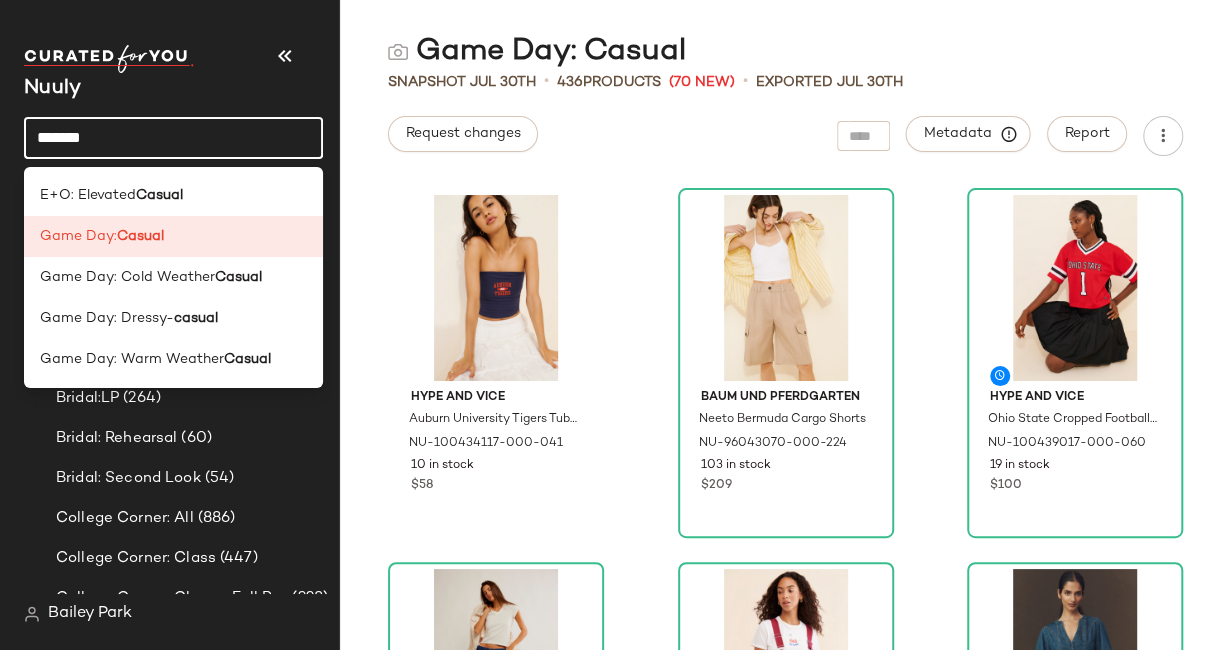 click on "******" 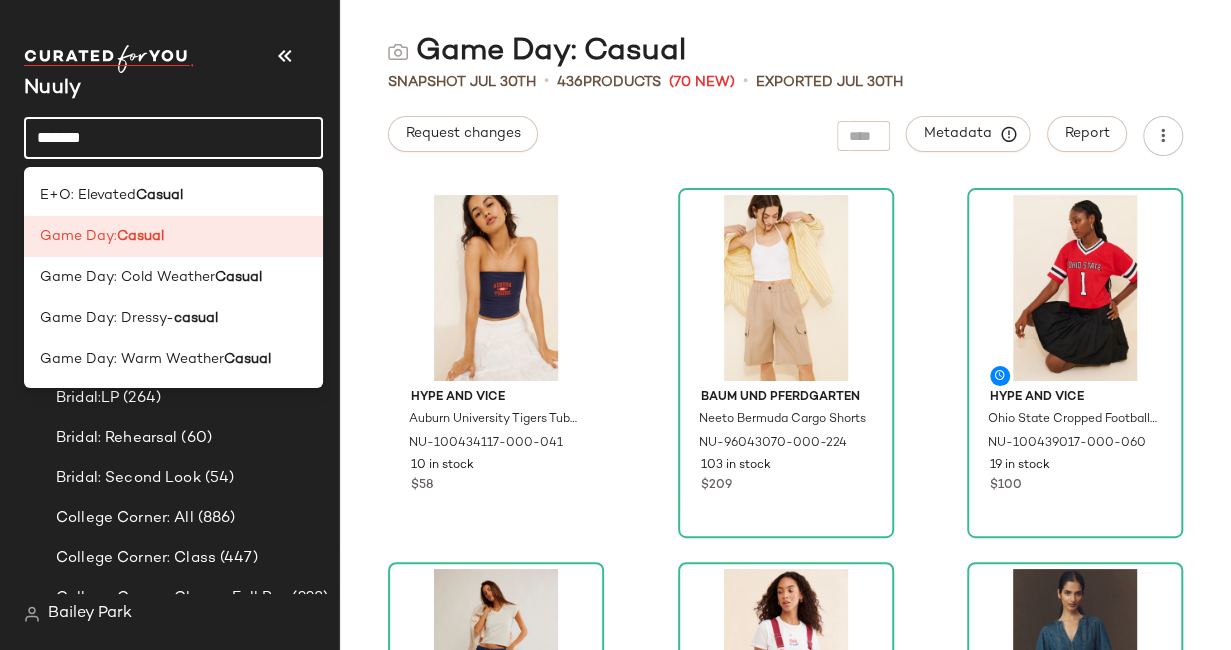 click on "******" 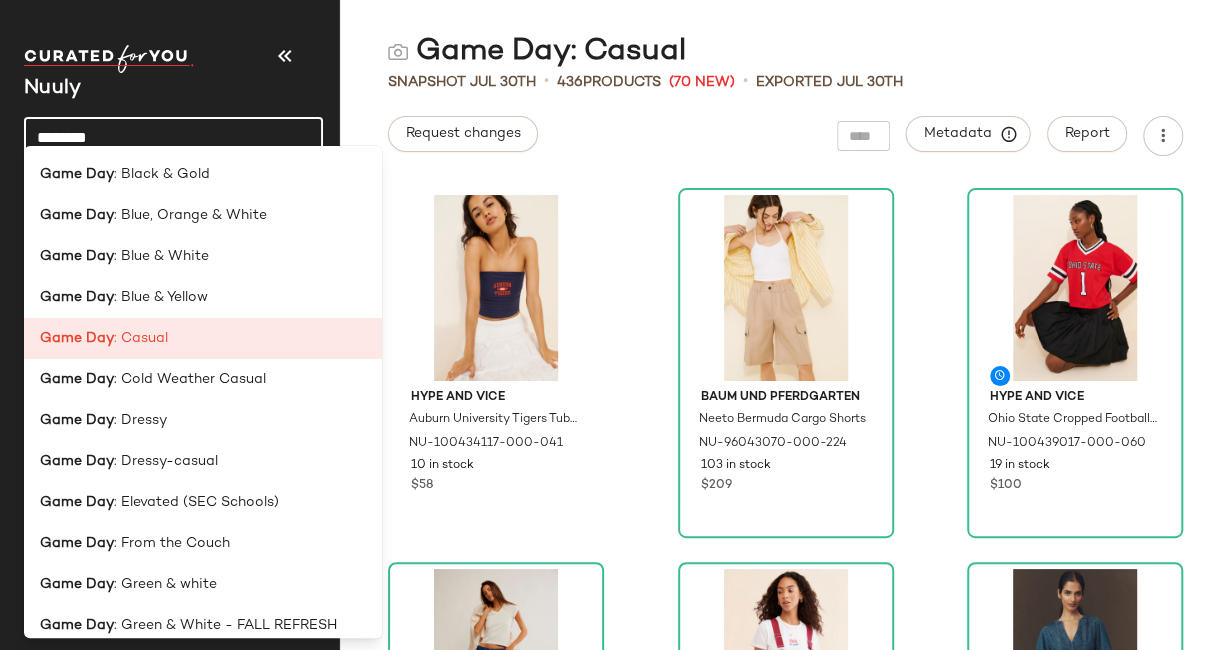 scroll, scrollTop: 0, scrollLeft: 0, axis: both 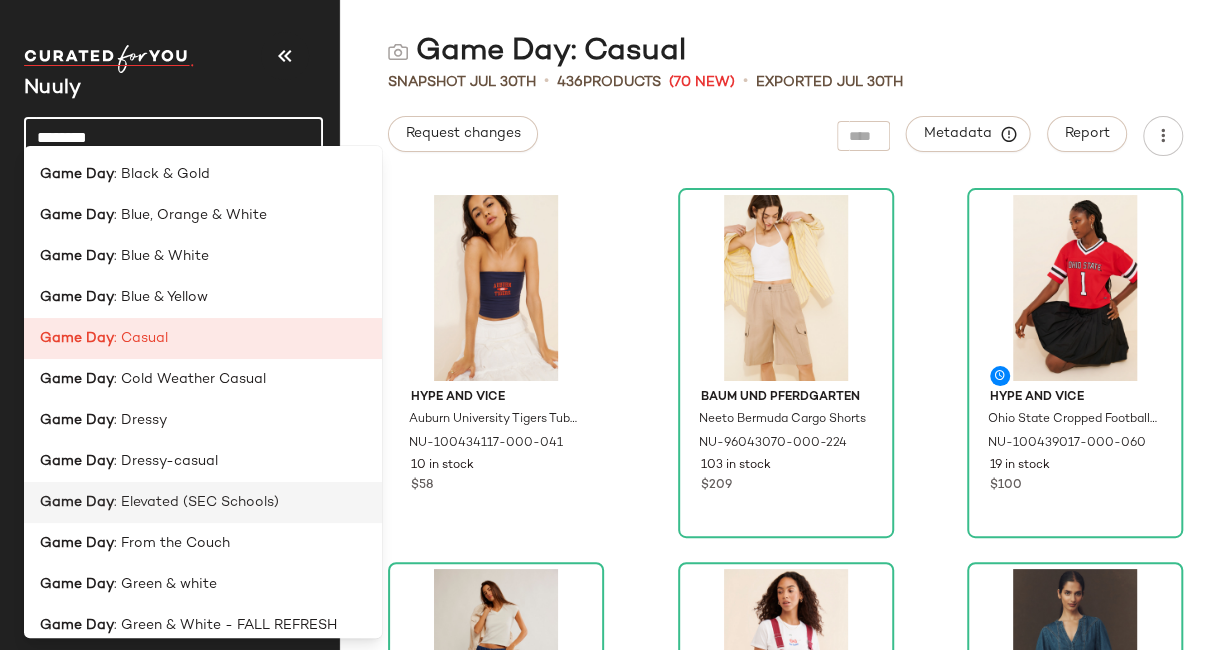 type on "********" 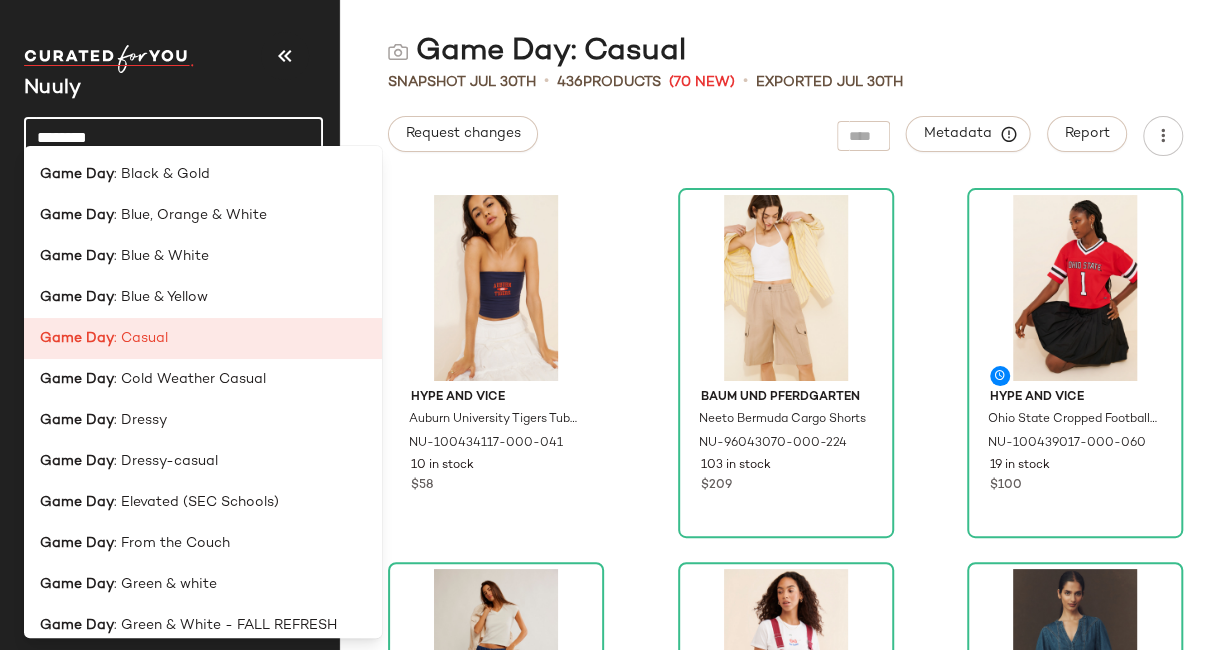 click on ": Elevated (SEC Schools)" at bounding box center [196, 502] 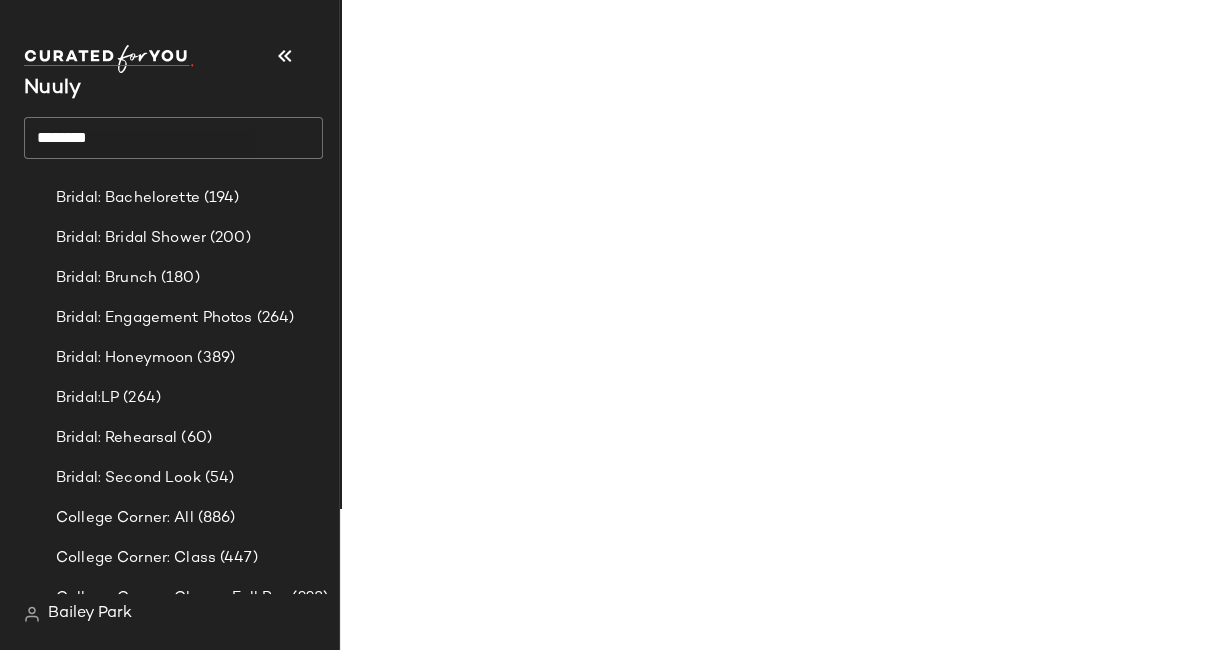 scroll, scrollTop: 0, scrollLeft: 0, axis: both 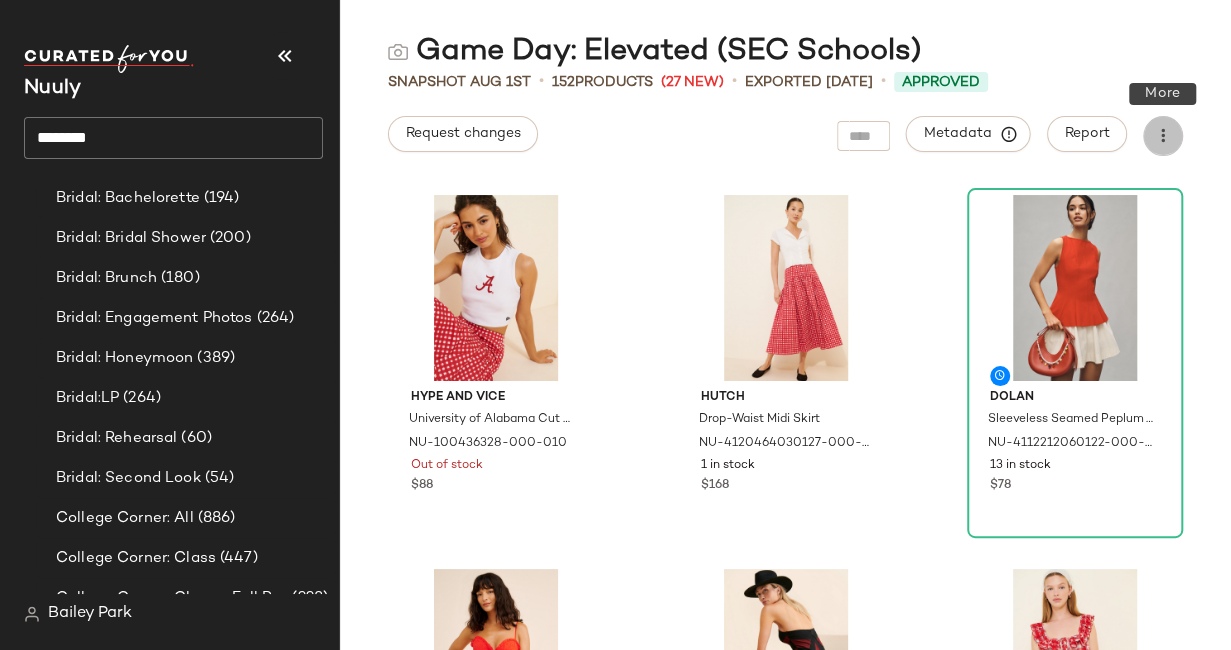 click 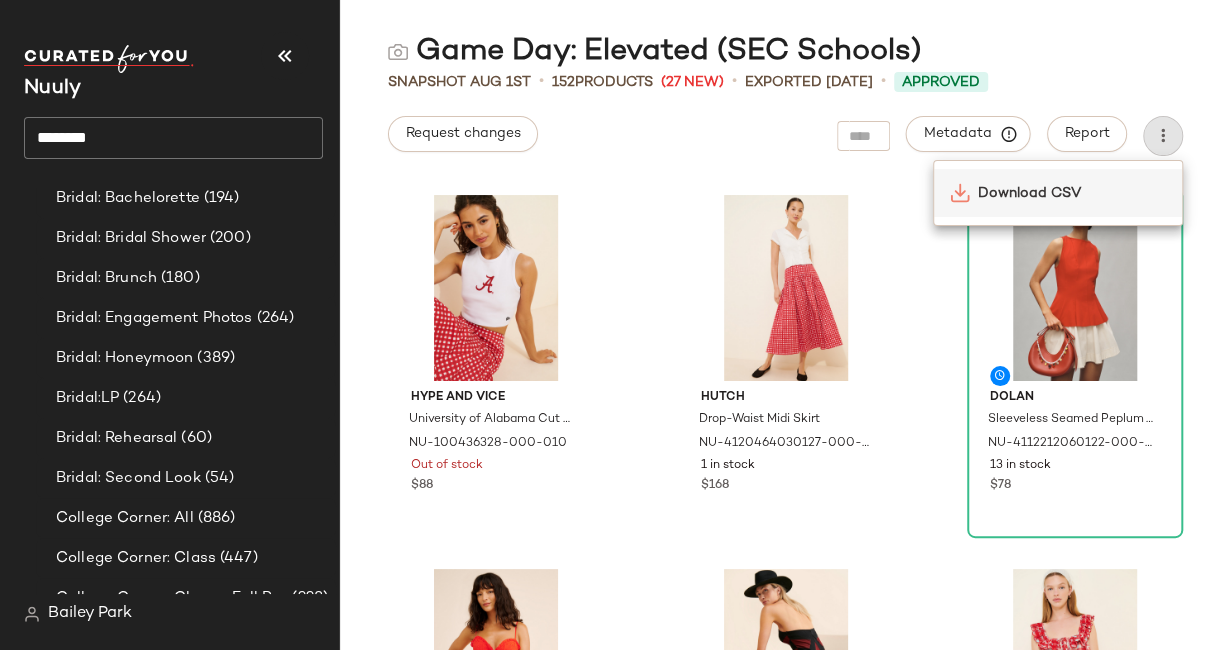 click on "Download CSV" at bounding box center (1072, 193) 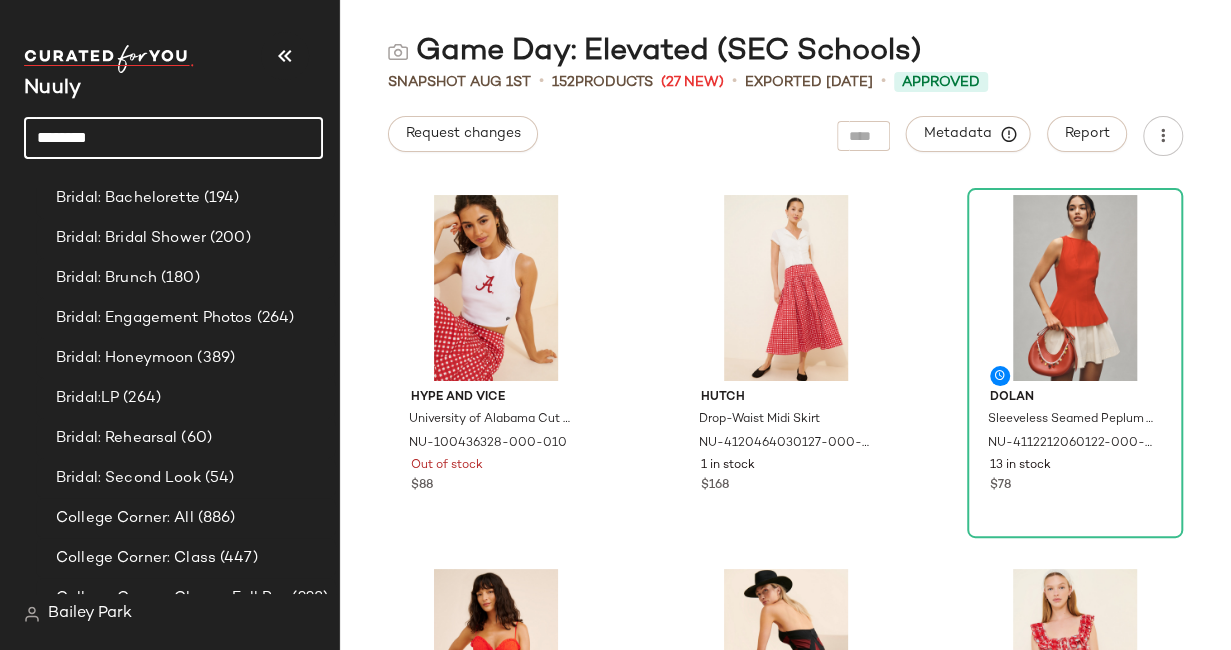 click on "********" 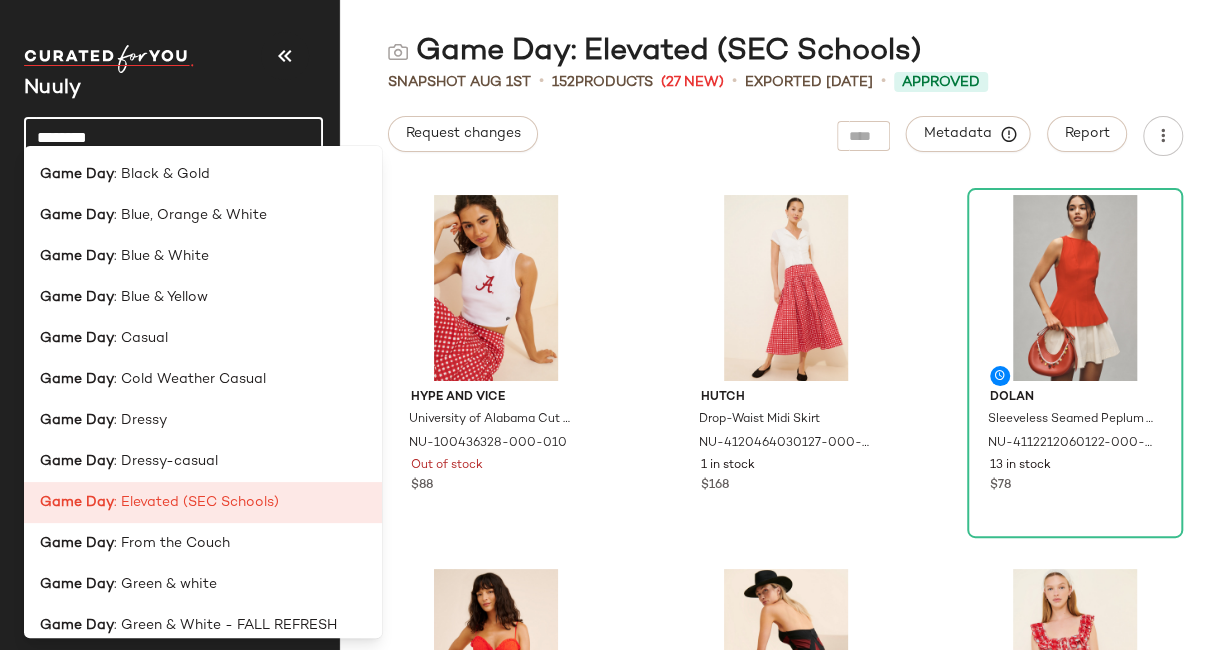 click on "********" 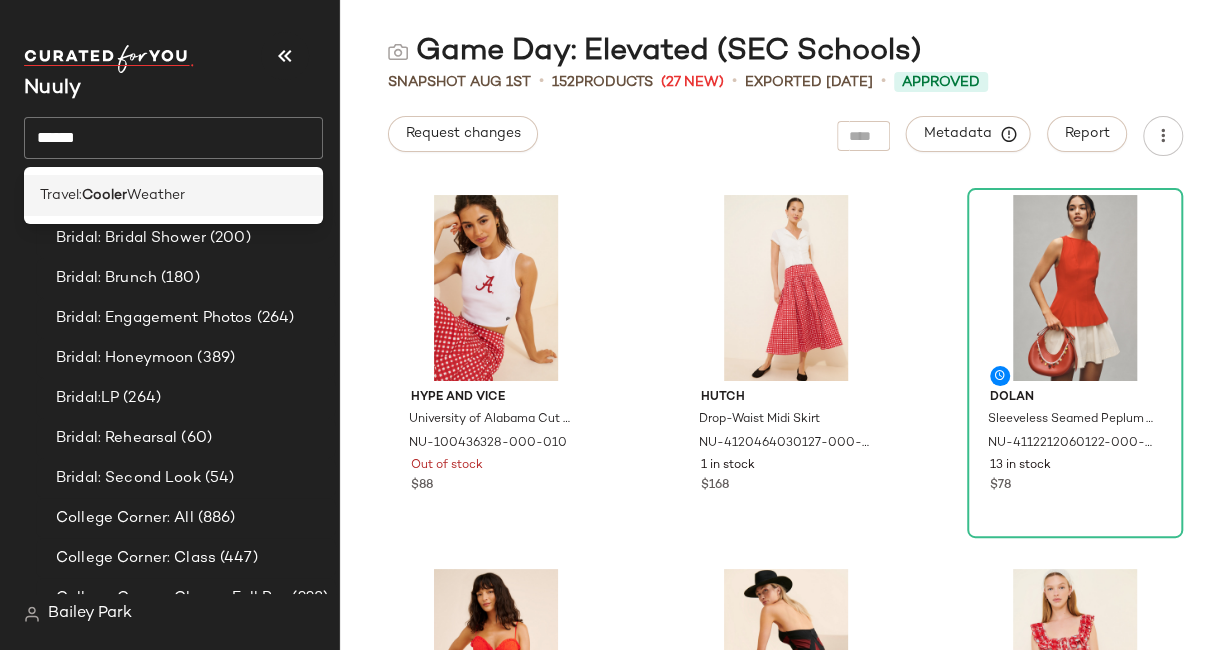 click on "Travel:  Cooler  Weather" 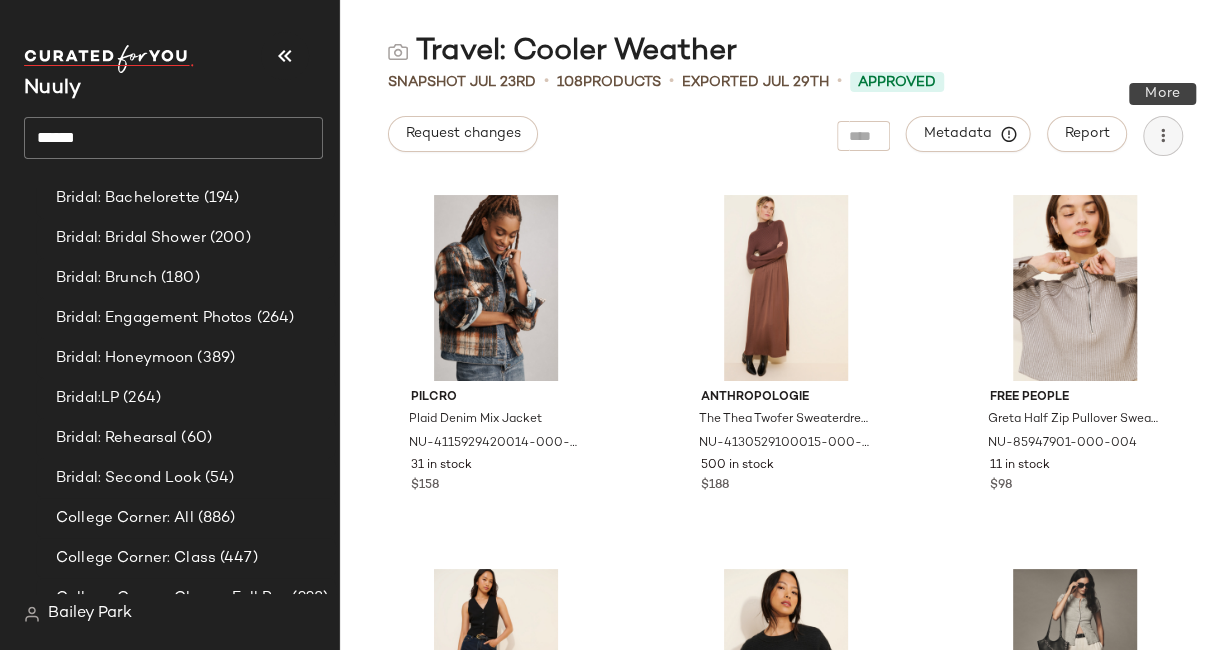 click 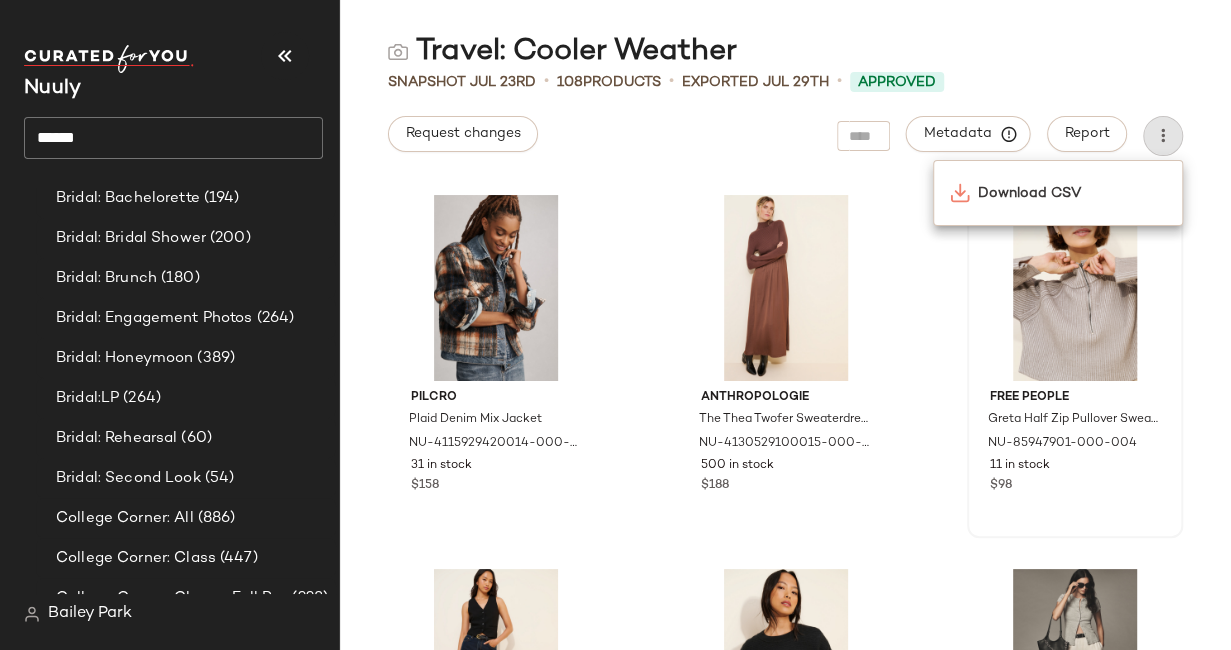 click on "Download CSV" 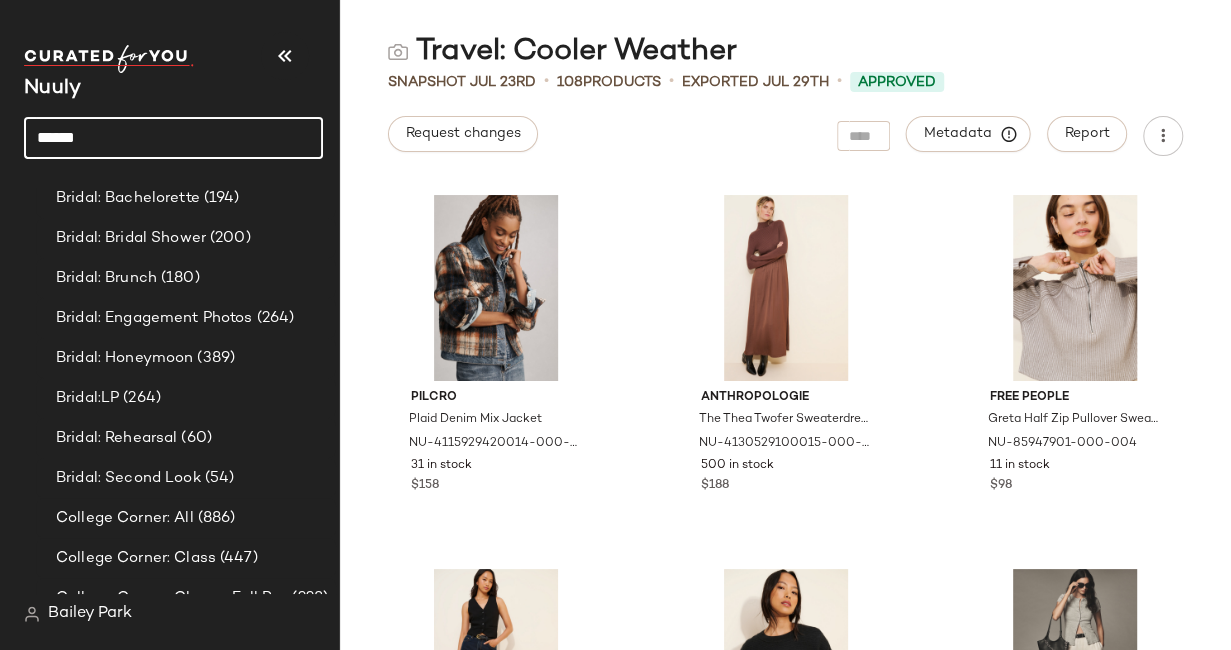 click on "******" 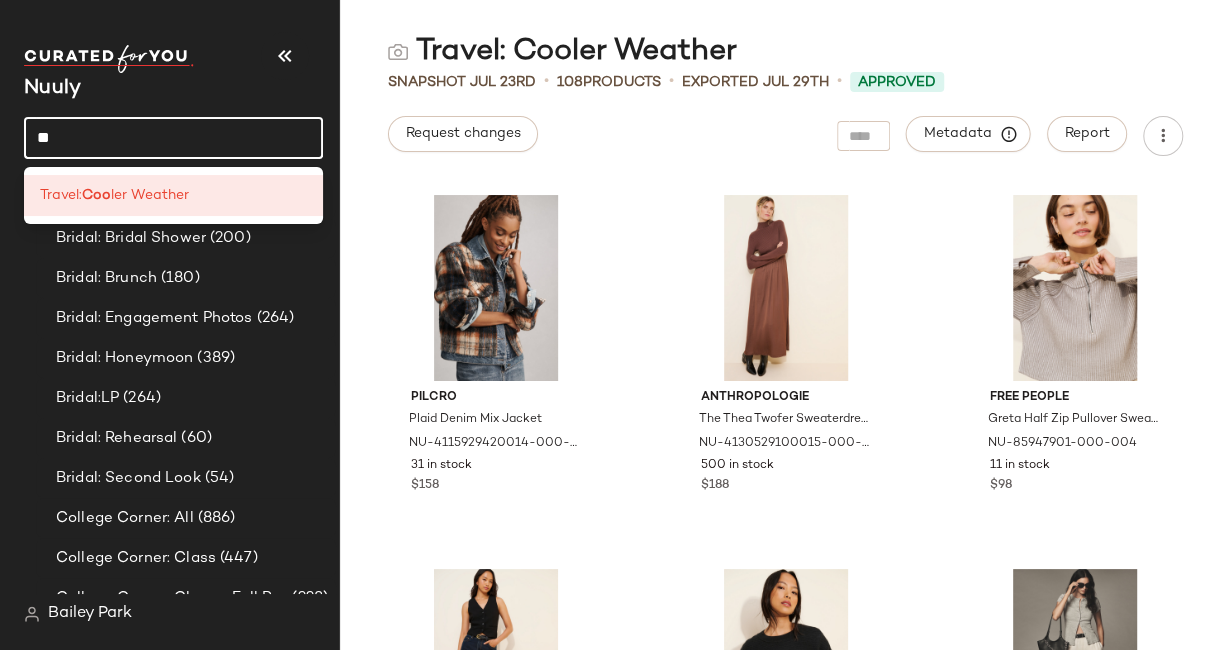 type on "*" 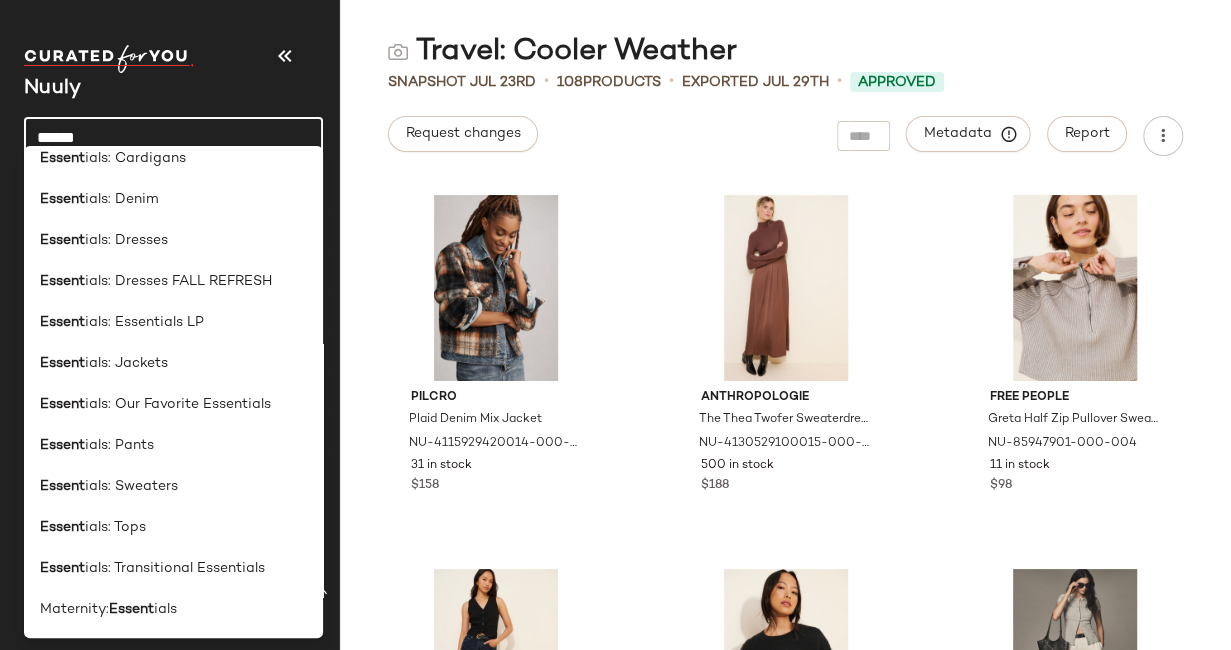 scroll, scrollTop: 58, scrollLeft: 0, axis: vertical 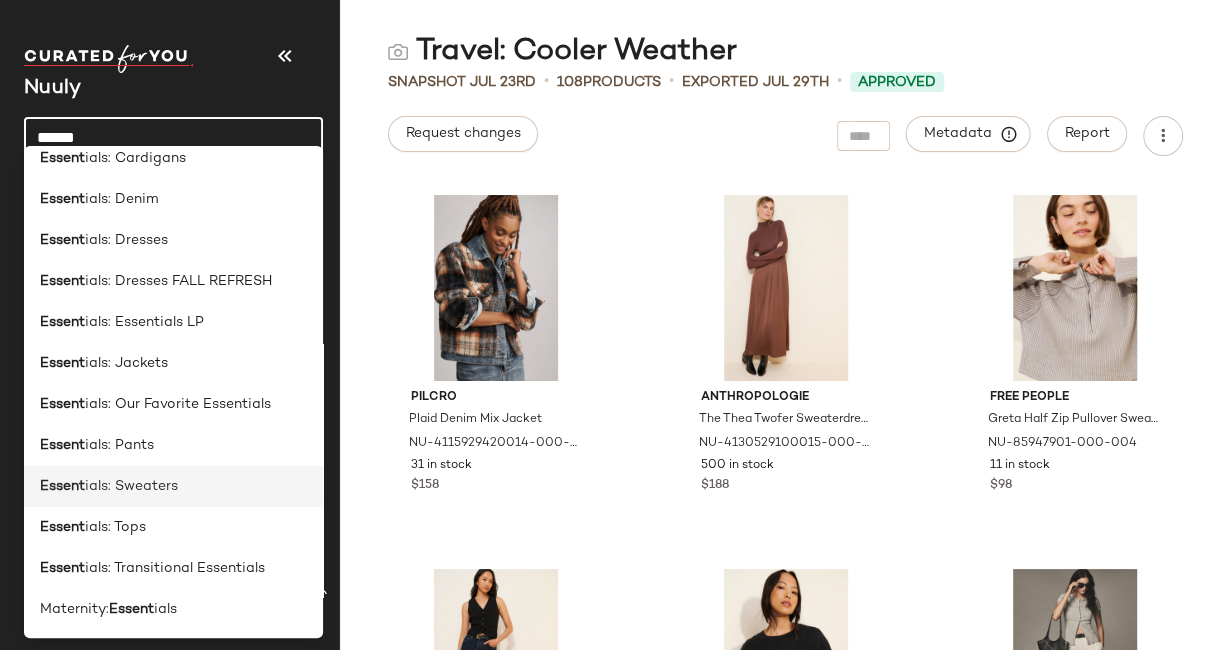 type on "******" 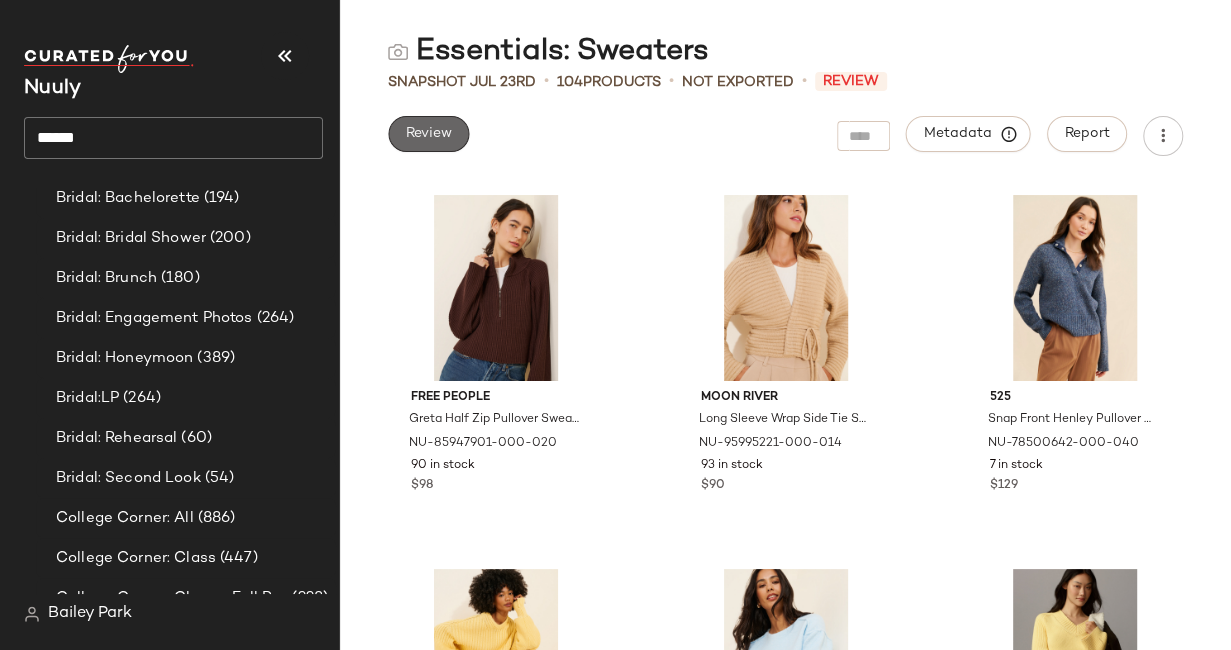 click on "Review" 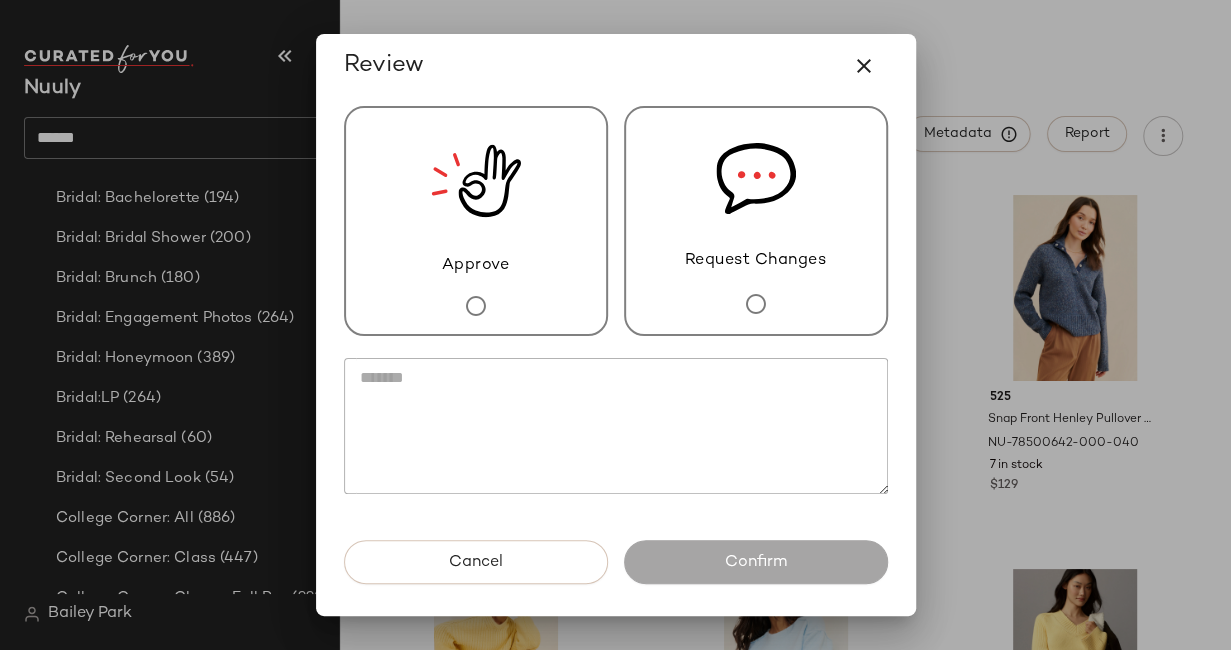 click 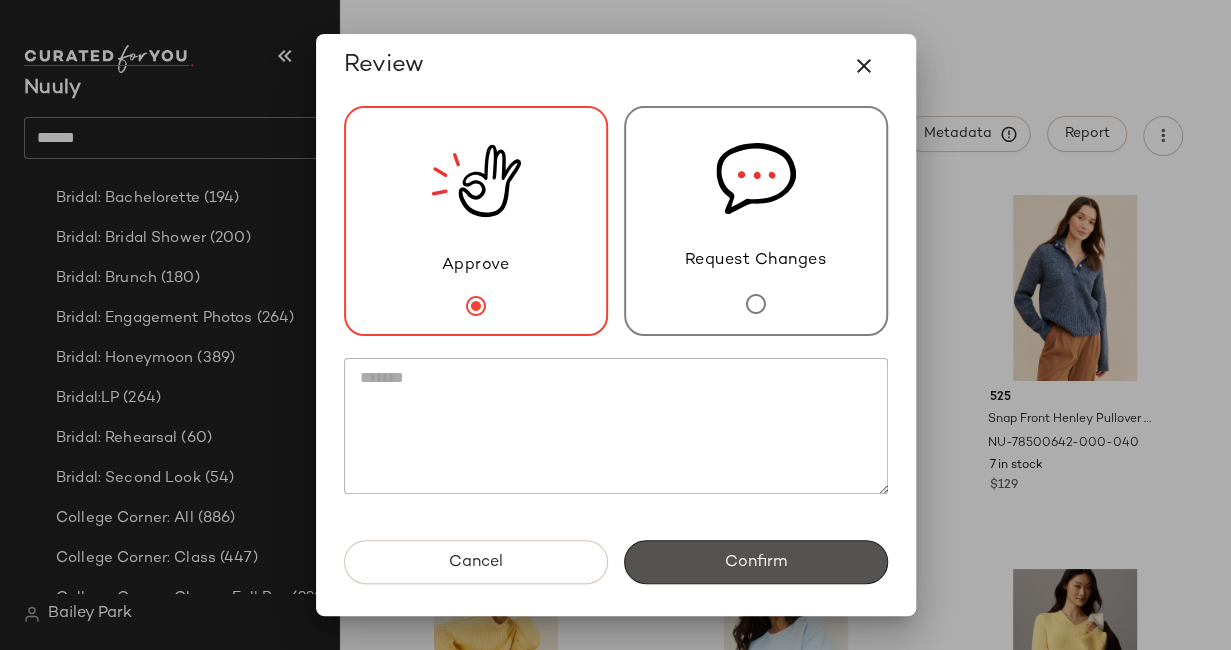 click on "Confirm" at bounding box center (756, 562) 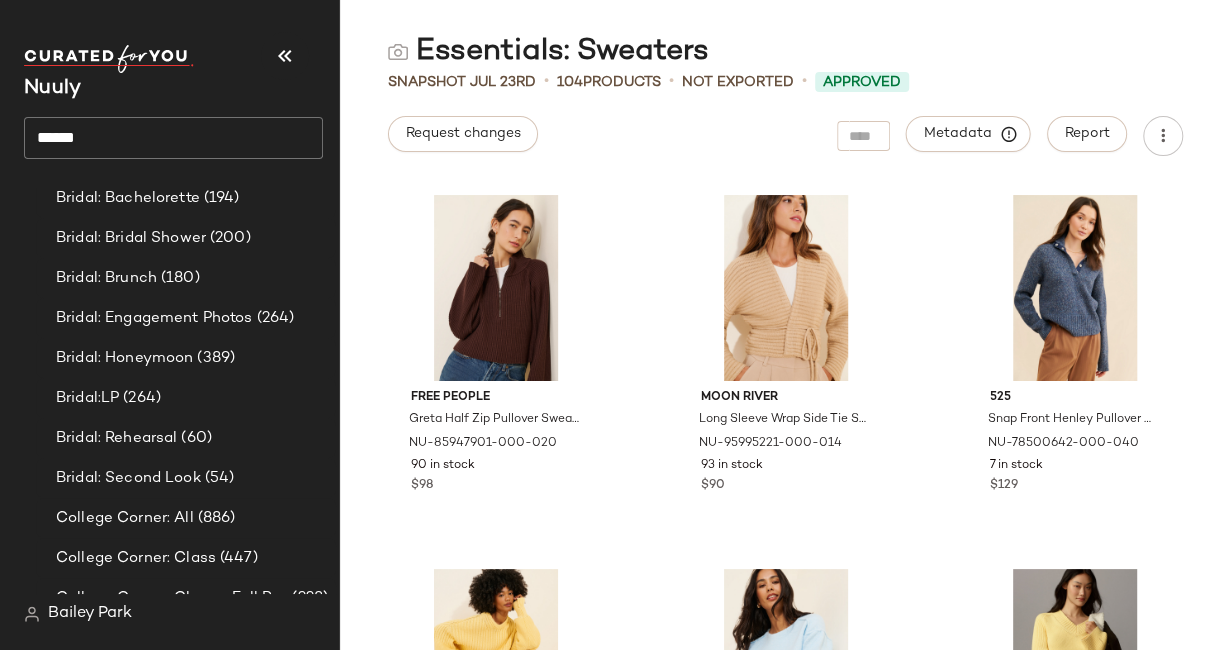 click on "******" 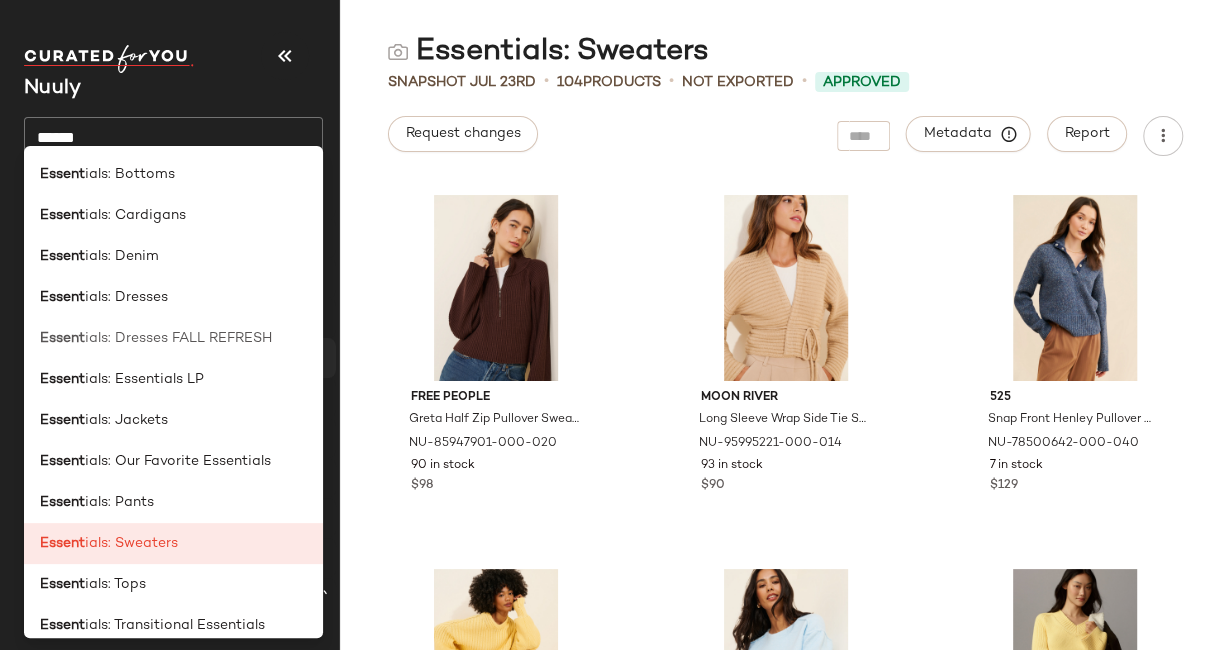 drag, startPoint x: 216, startPoint y: 142, endPoint x: 202, endPoint y: 338, distance: 196.49936 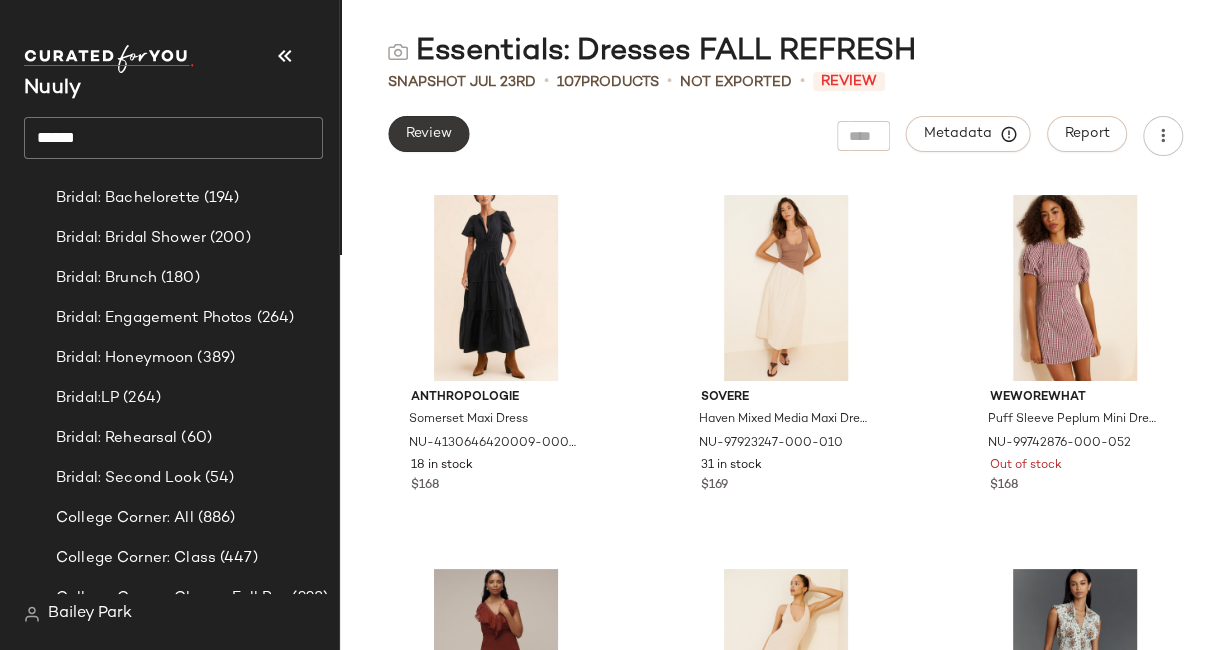 click on "Review" at bounding box center (428, 134) 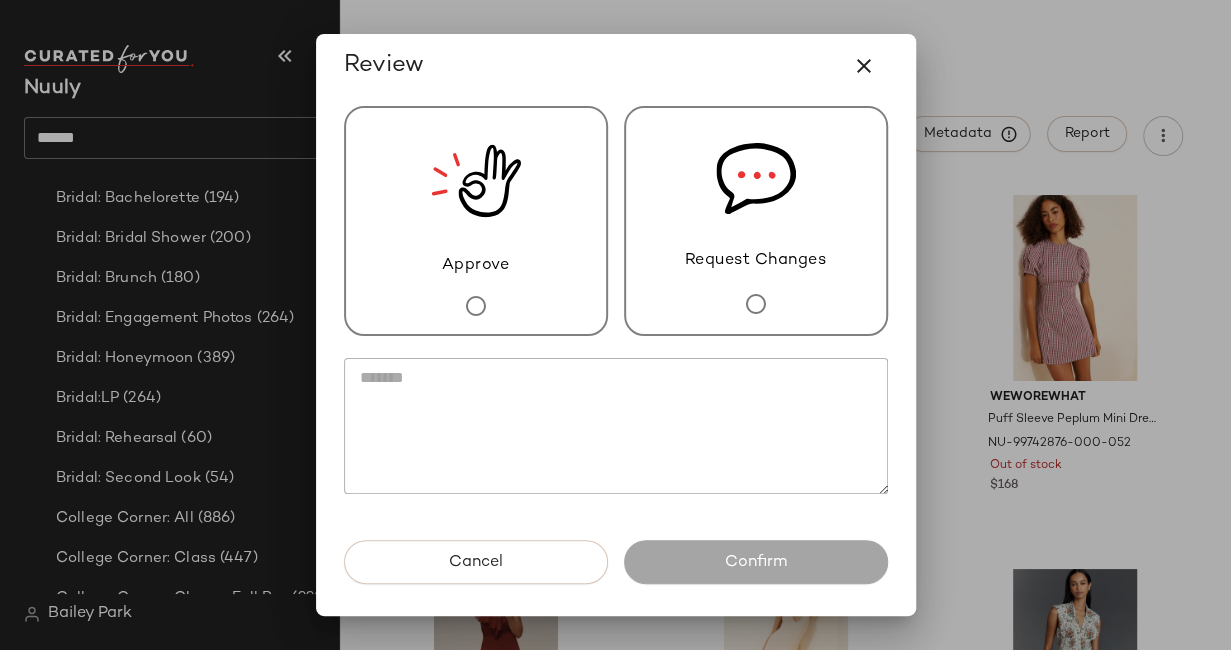 drag, startPoint x: 454, startPoint y: 196, endPoint x: 514, endPoint y: 409, distance: 221.2894 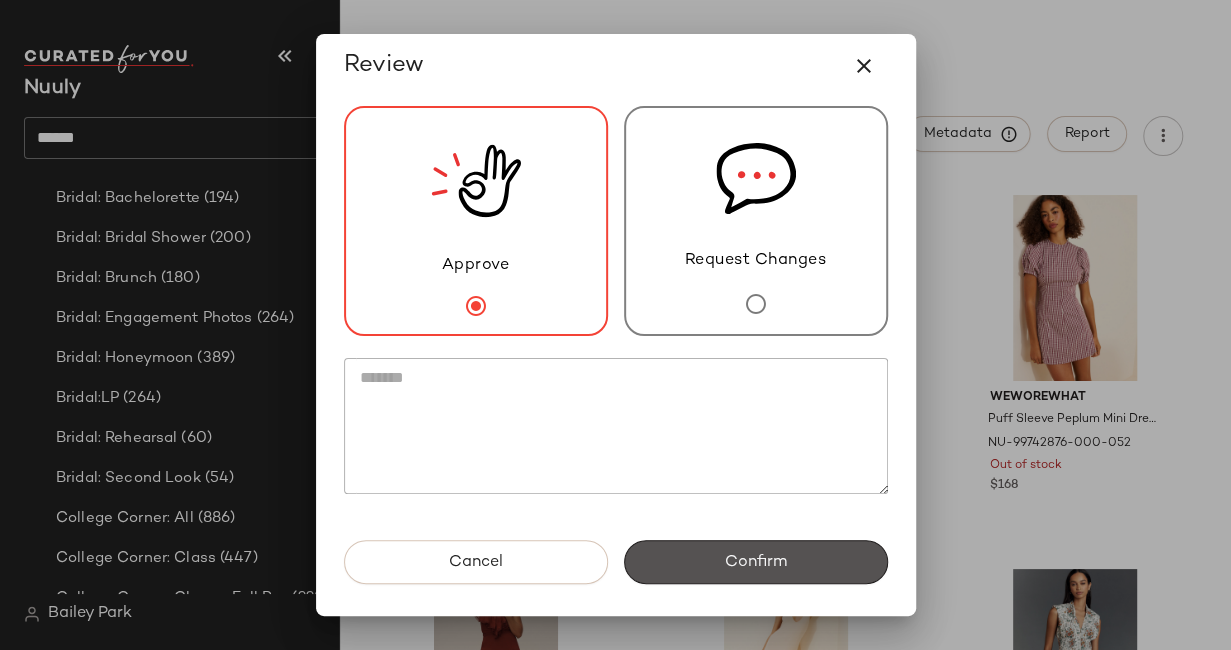 click on "Confirm" at bounding box center (756, 562) 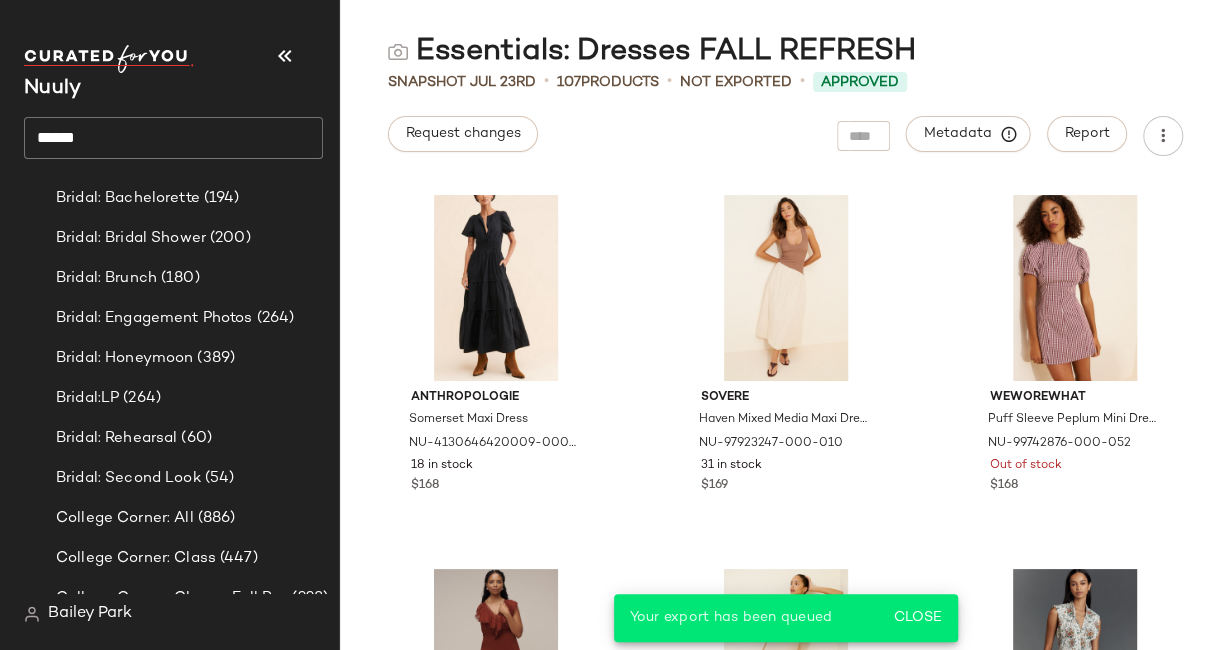 click on "******" 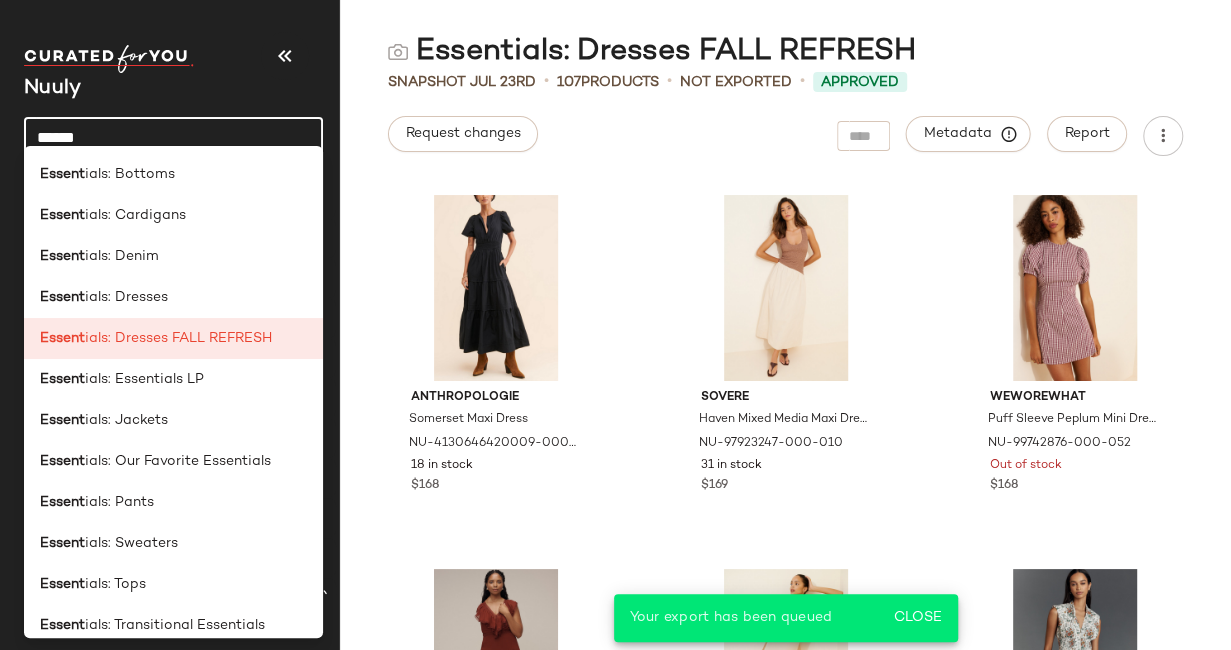 drag, startPoint x: 194, startPoint y: 138, endPoint x: 146, endPoint y: 164, distance: 54.589375 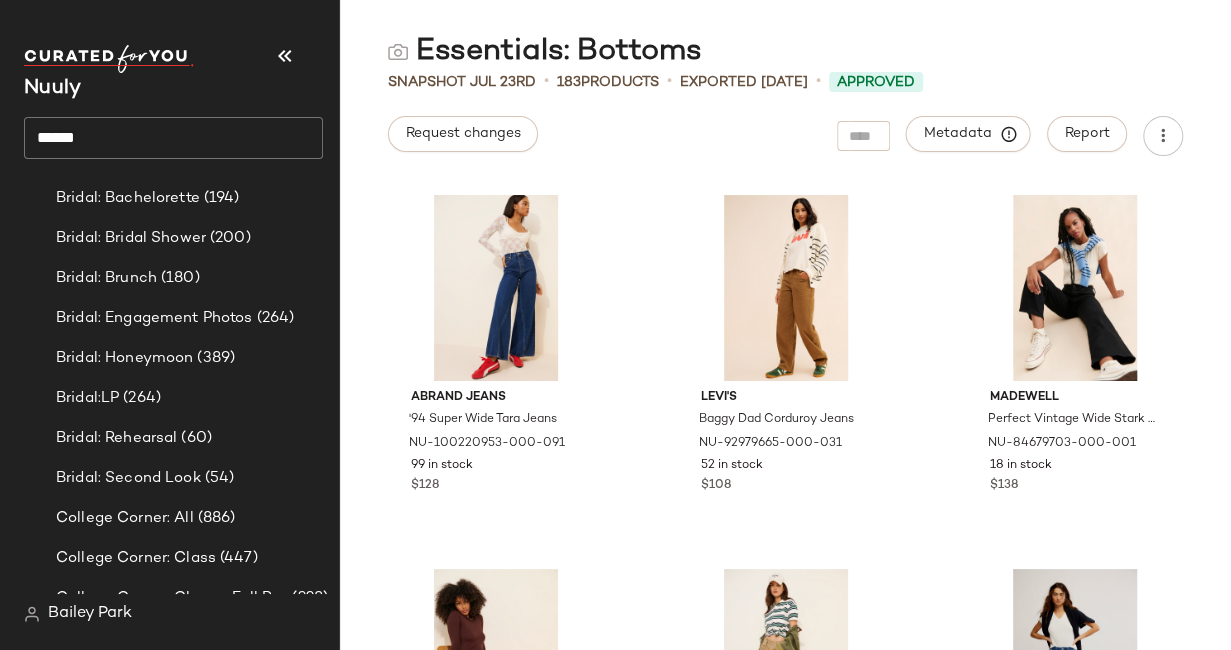 click on "******" 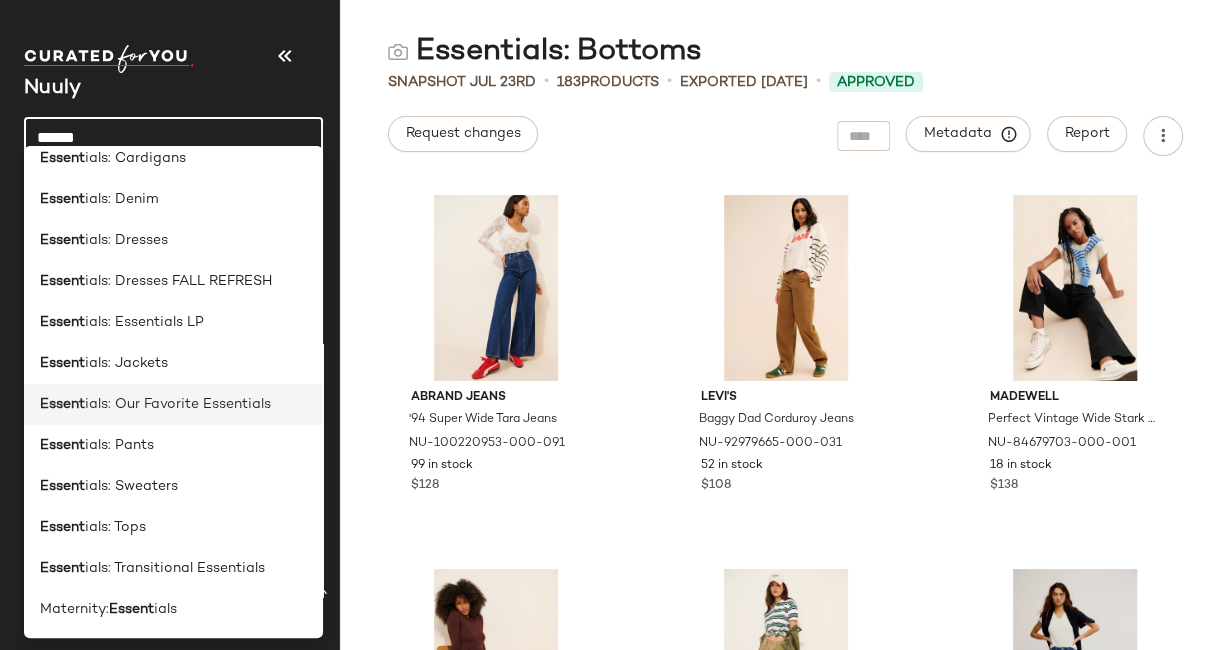 scroll, scrollTop: 58, scrollLeft: 0, axis: vertical 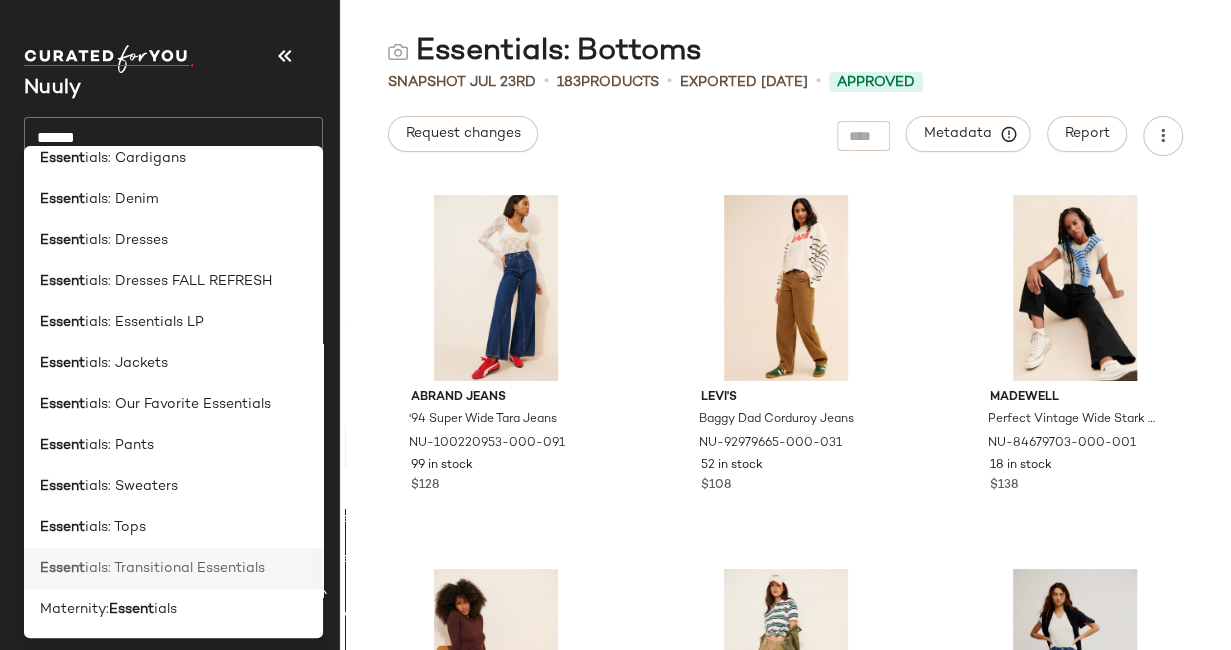click on "ials: Transitional Essentials" at bounding box center [175, 568] 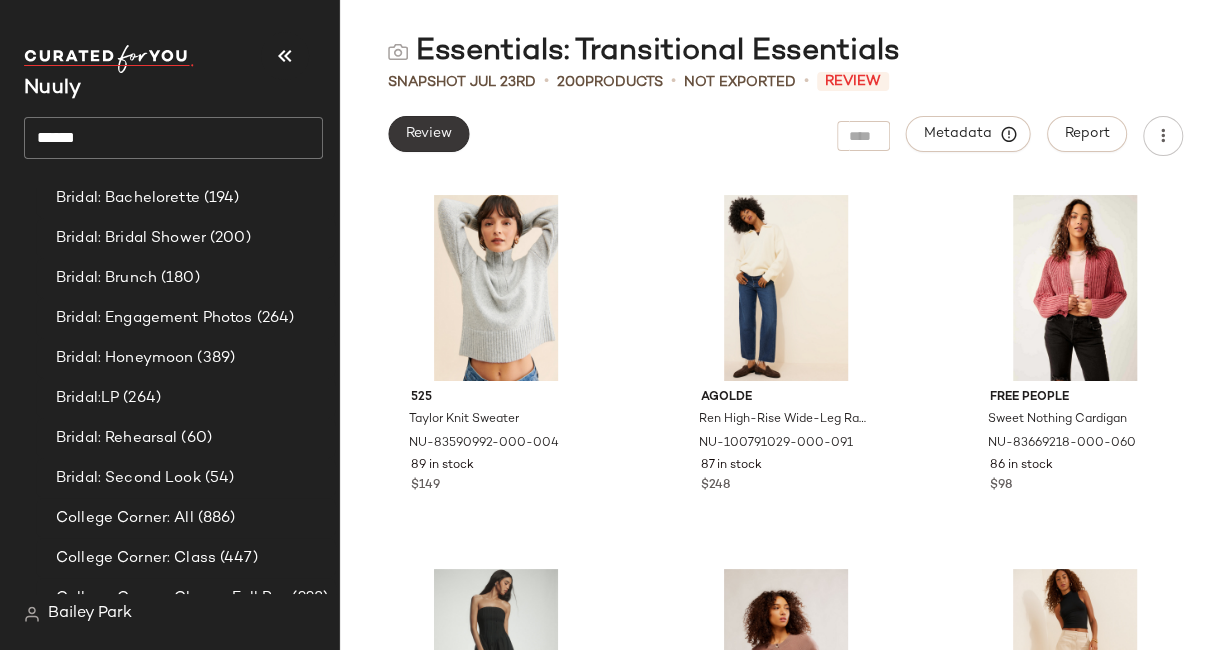 click on "Review" at bounding box center (428, 134) 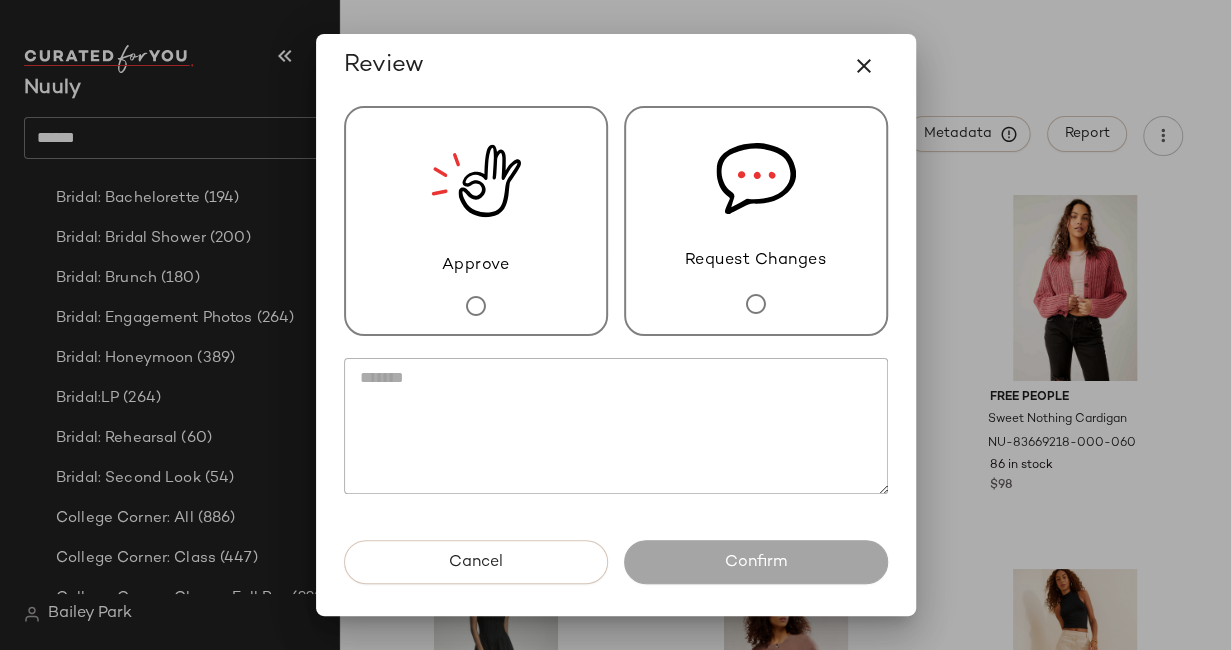 click 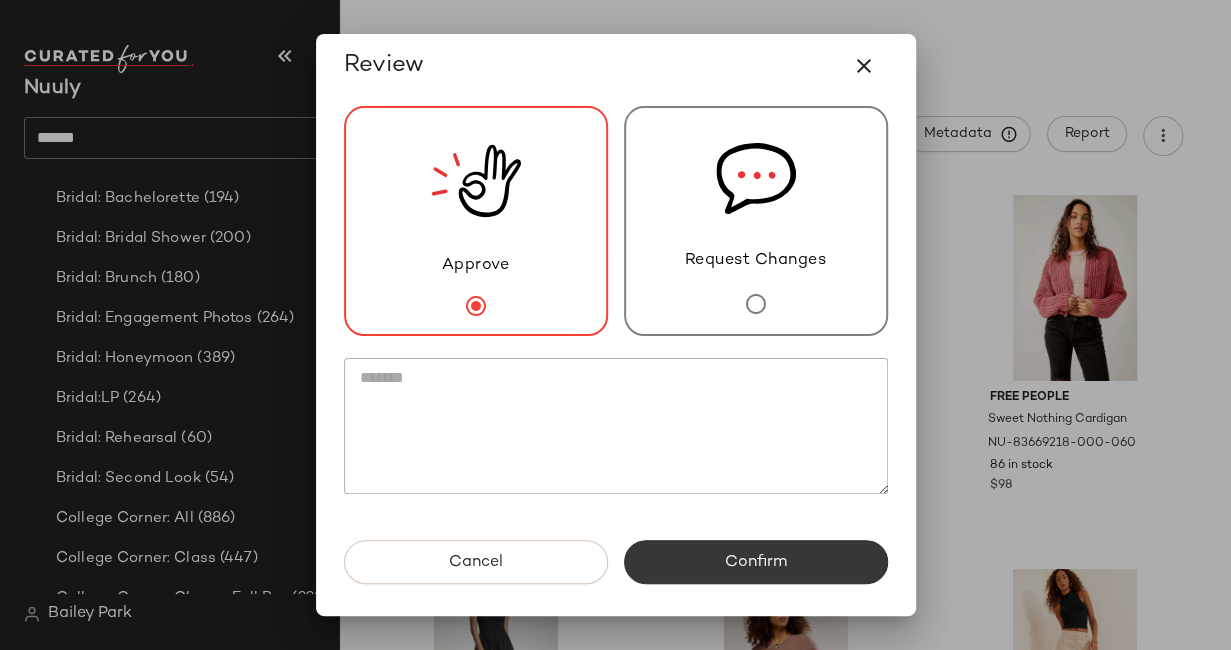 click on "Confirm" 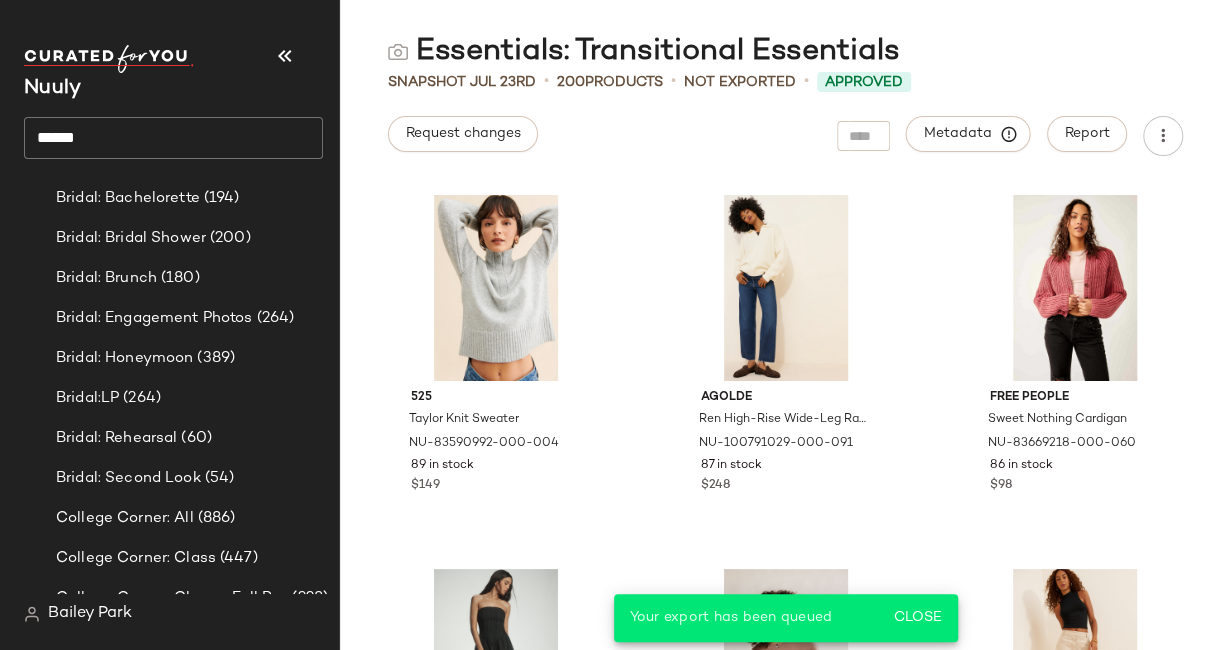 click on "******" 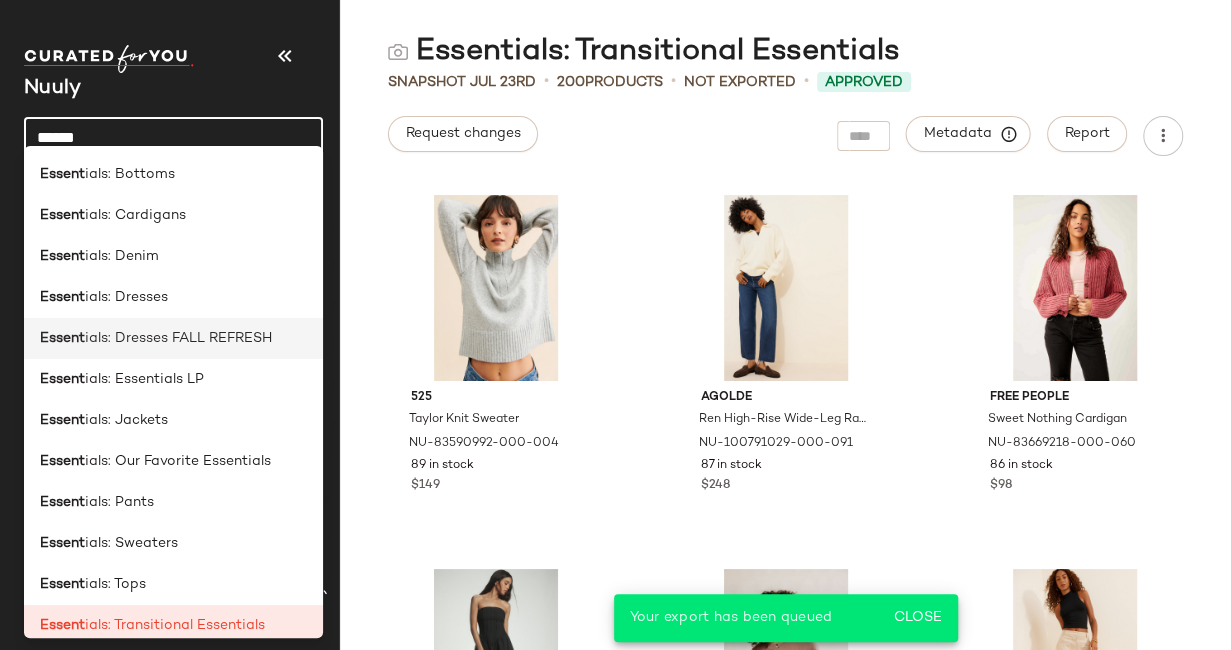 scroll, scrollTop: 0, scrollLeft: 0, axis: both 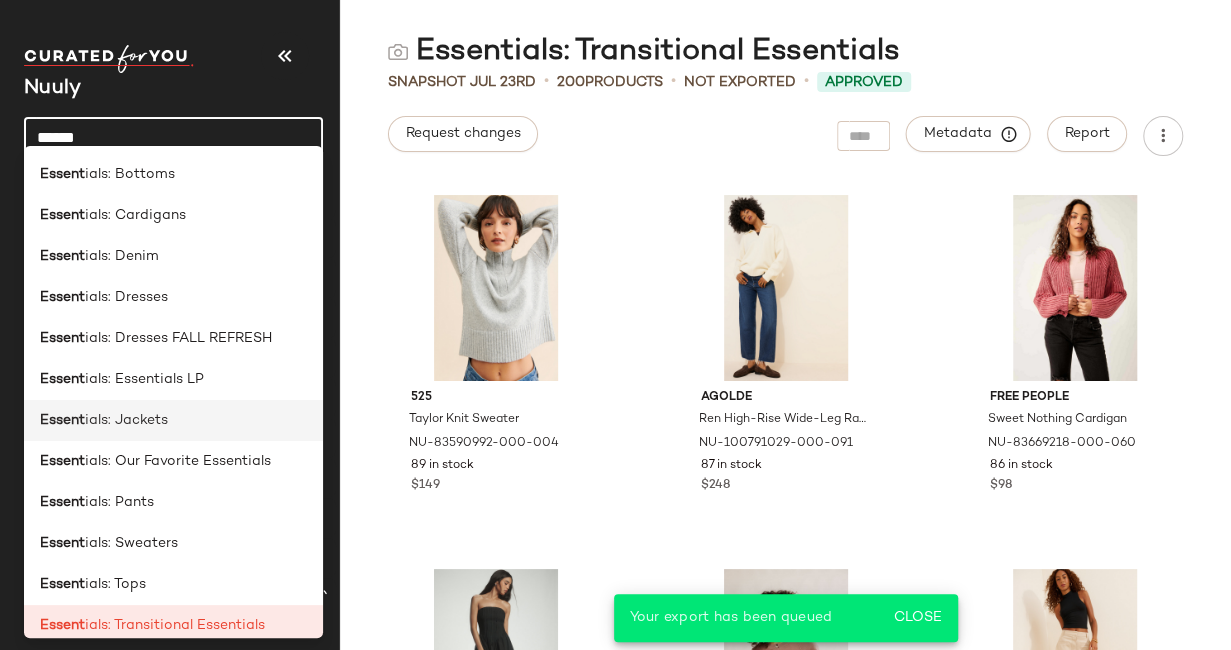 click on "ials: Jackets" at bounding box center [126, 420] 